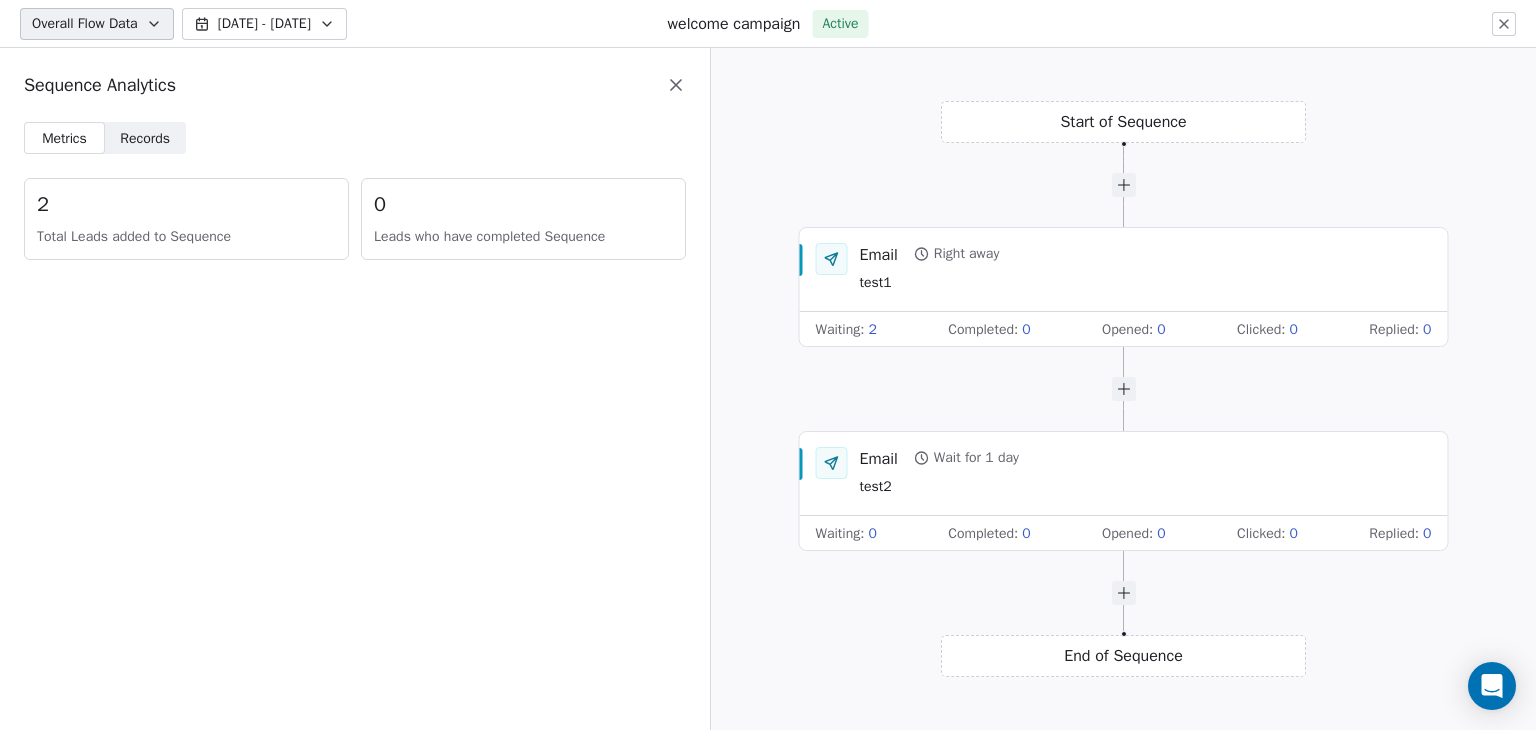 scroll, scrollTop: 0, scrollLeft: 0, axis: both 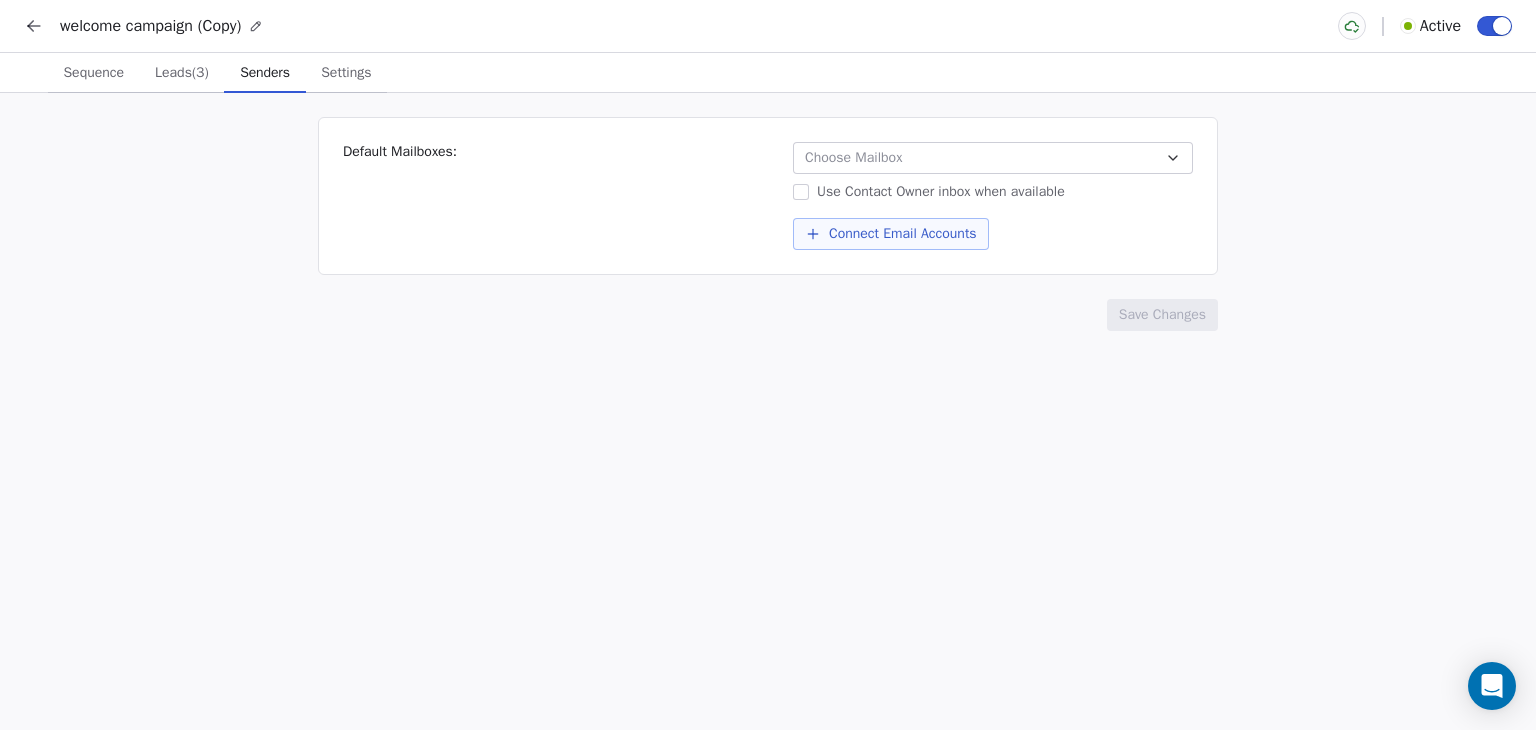 click on "Senders Senders" at bounding box center [265, 73] 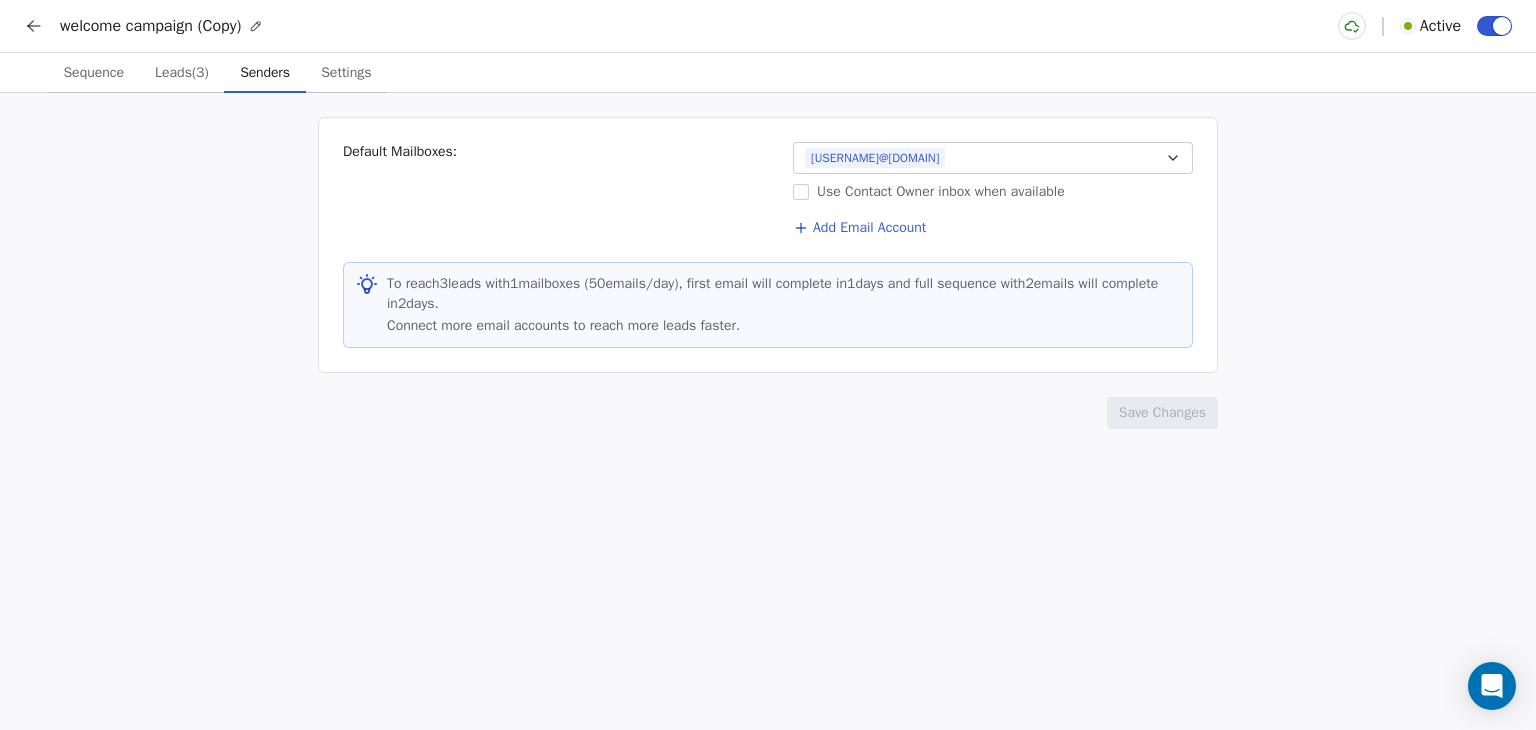 click on "Settings" at bounding box center [346, 73] 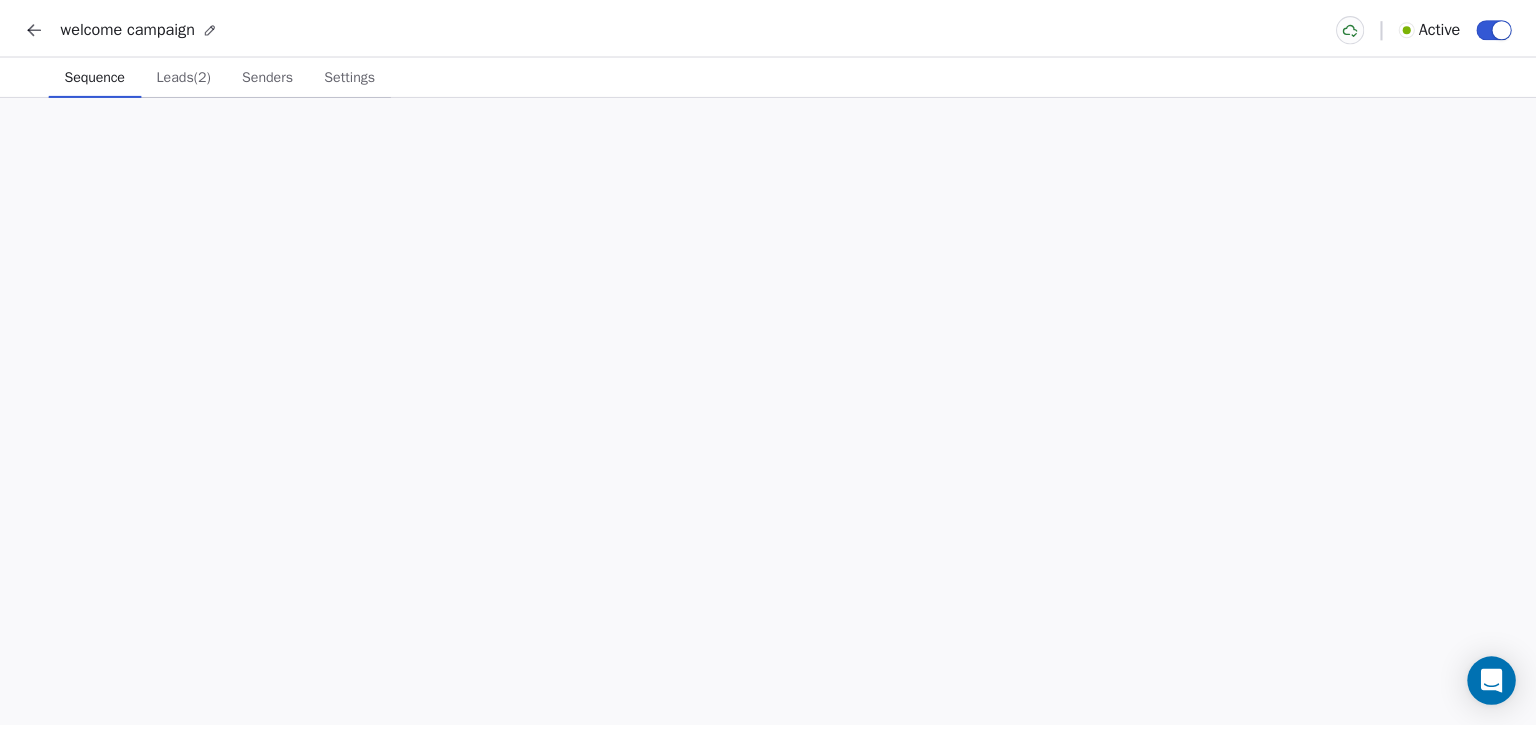 scroll, scrollTop: 0, scrollLeft: 0, axis: both 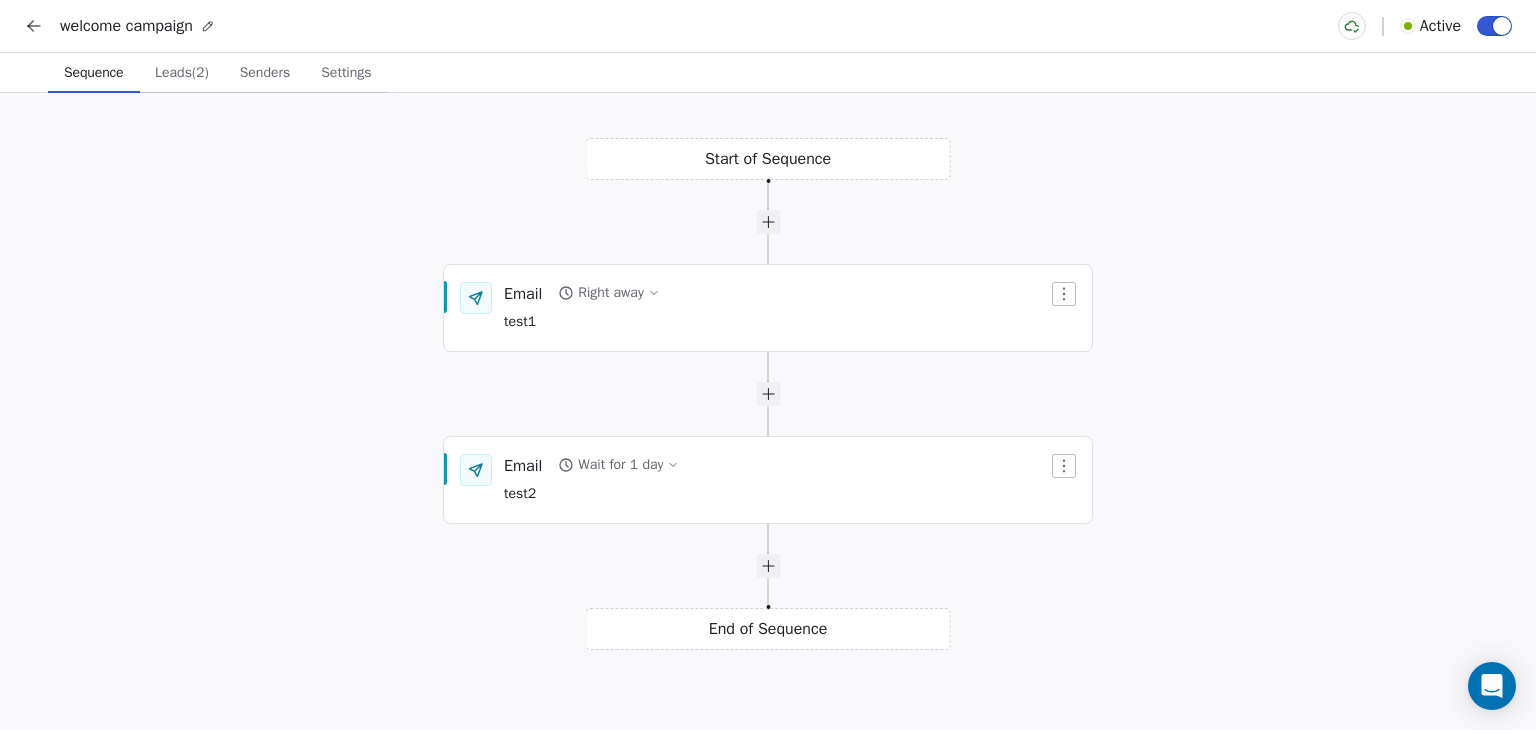 click on "Senders" at bounding box center (265, 73) 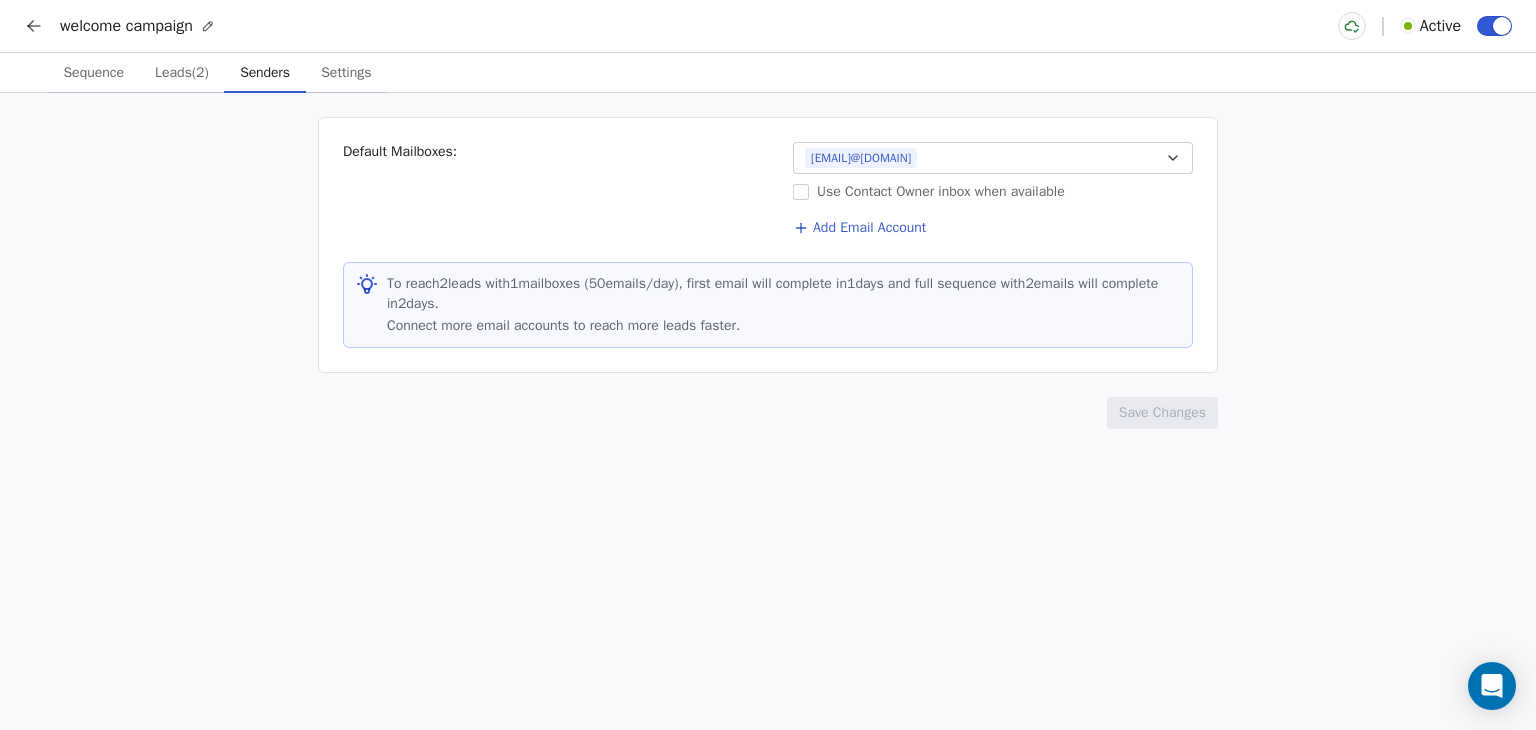 click on "Settings" at bounding box center [346, 73] 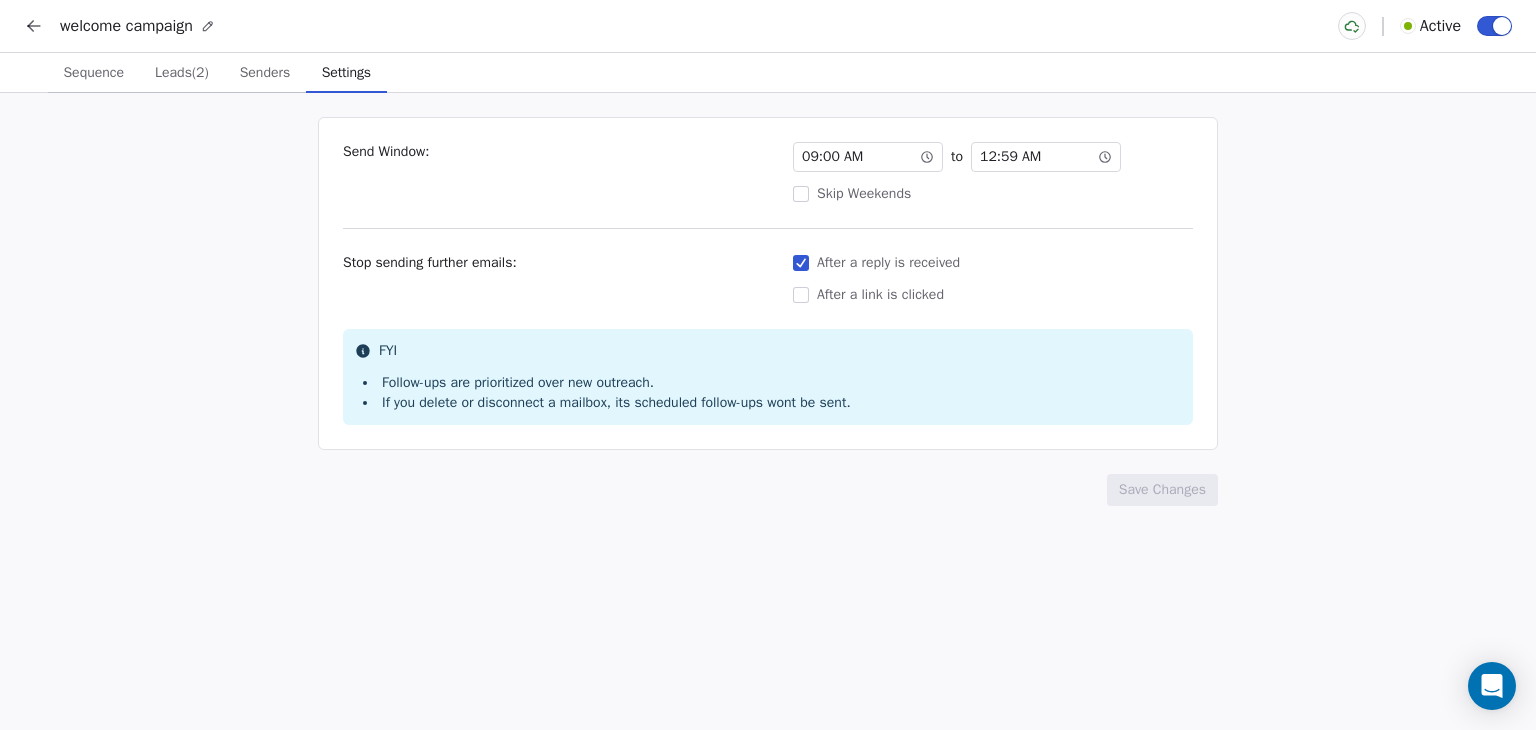 click on "12 : 59   AM" at bounding box center [1010, 157] 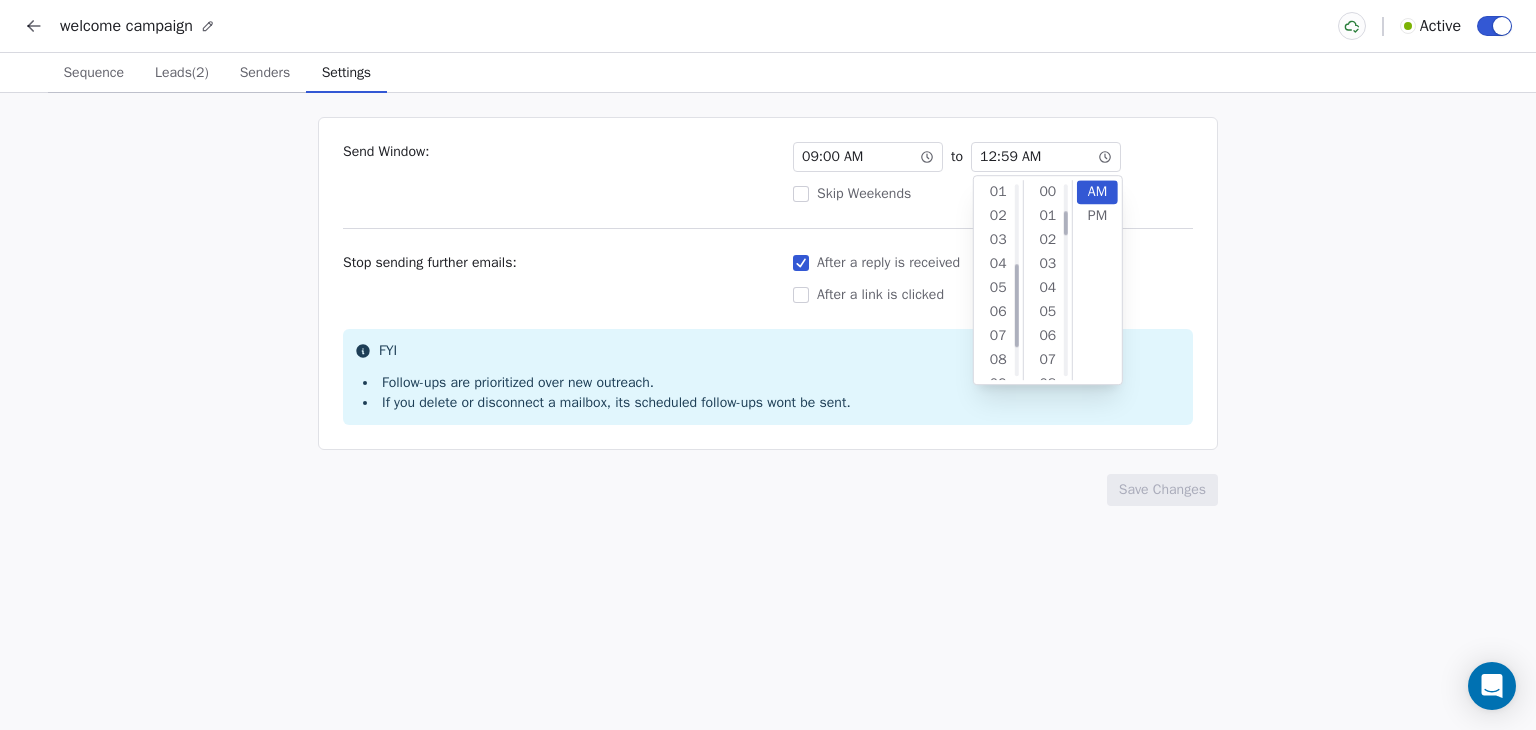 scroll, scrollTop: 264, scrollLeft: 0, axis: vertical 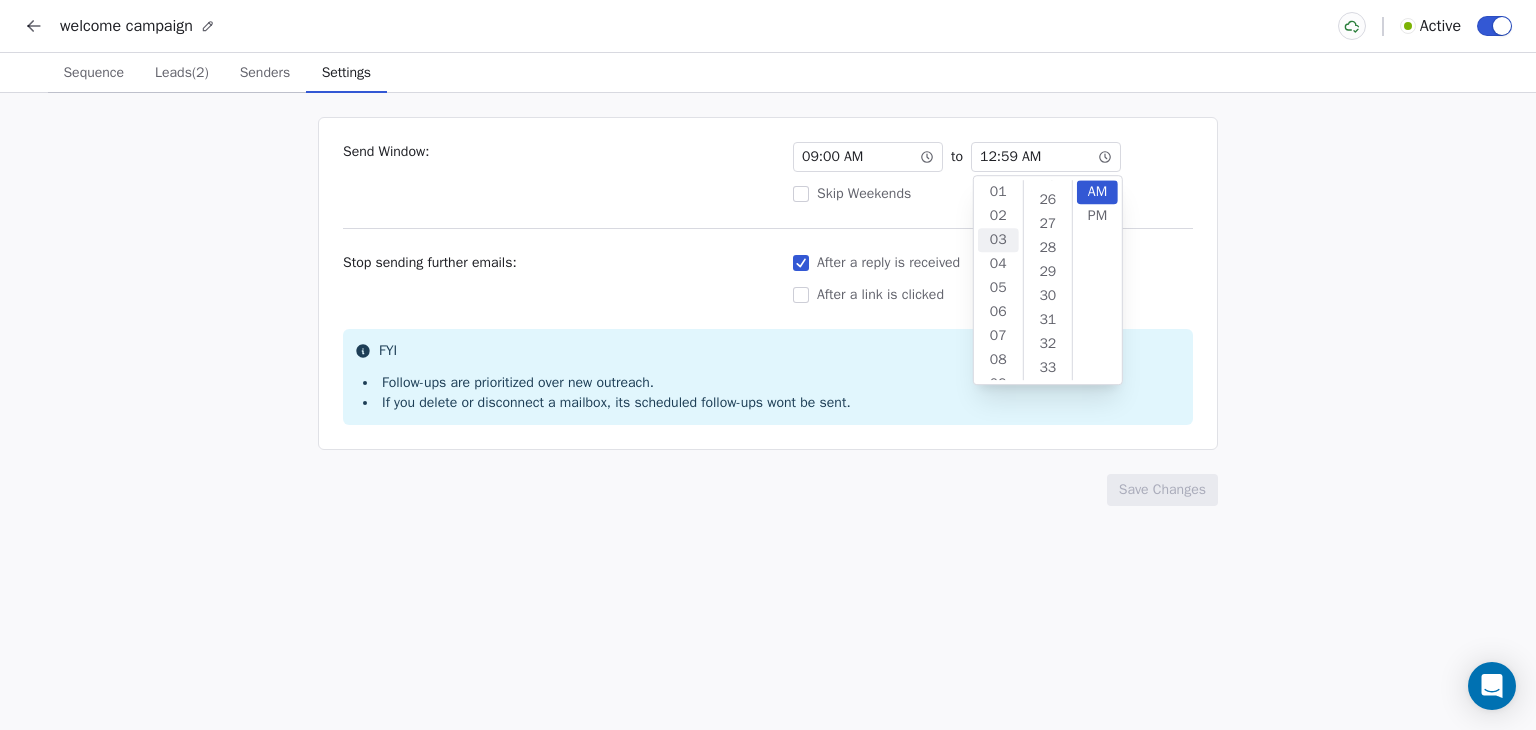 click on "03" at bounding box center (998, 240) 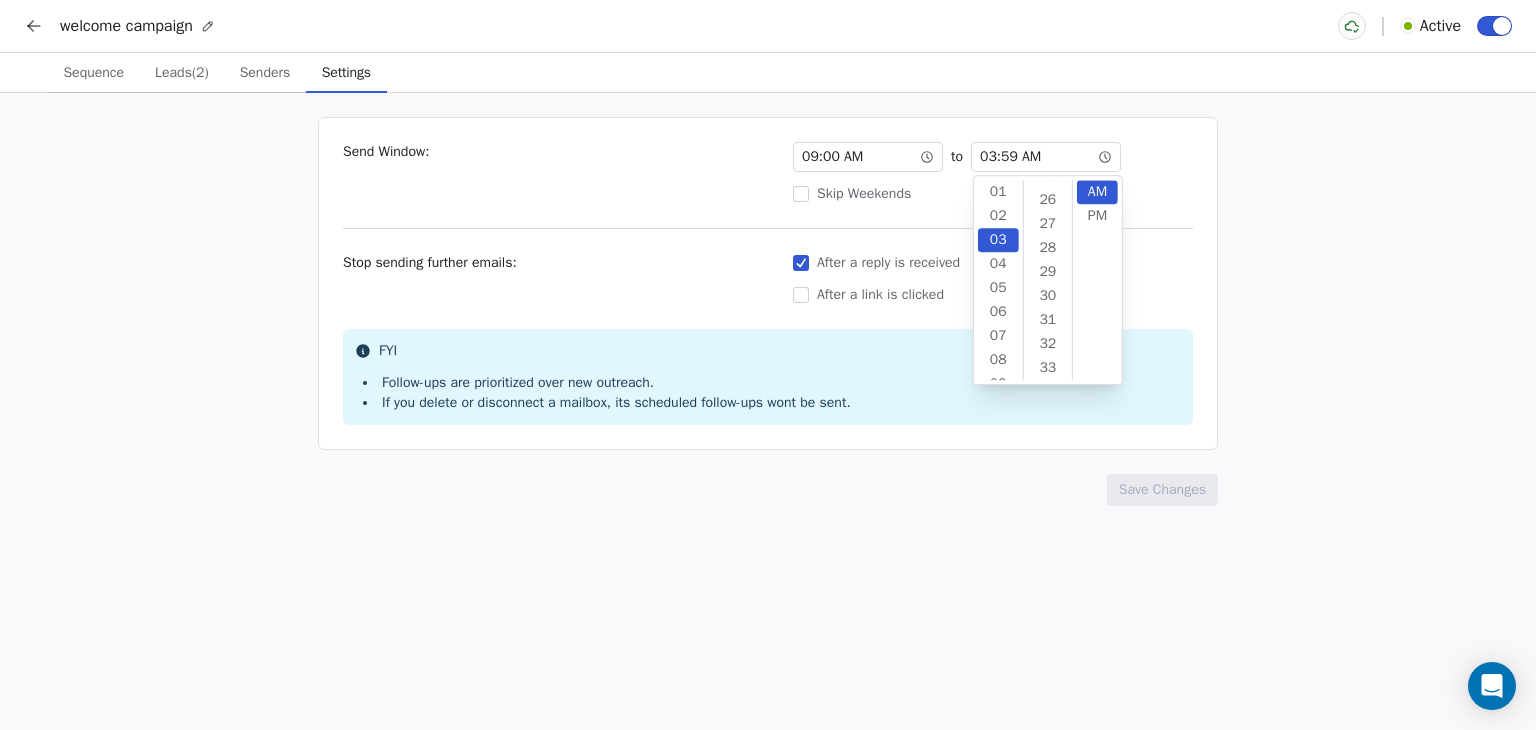 scroll, scrollTop: 48, scrollLeft: 0, axis: vertical 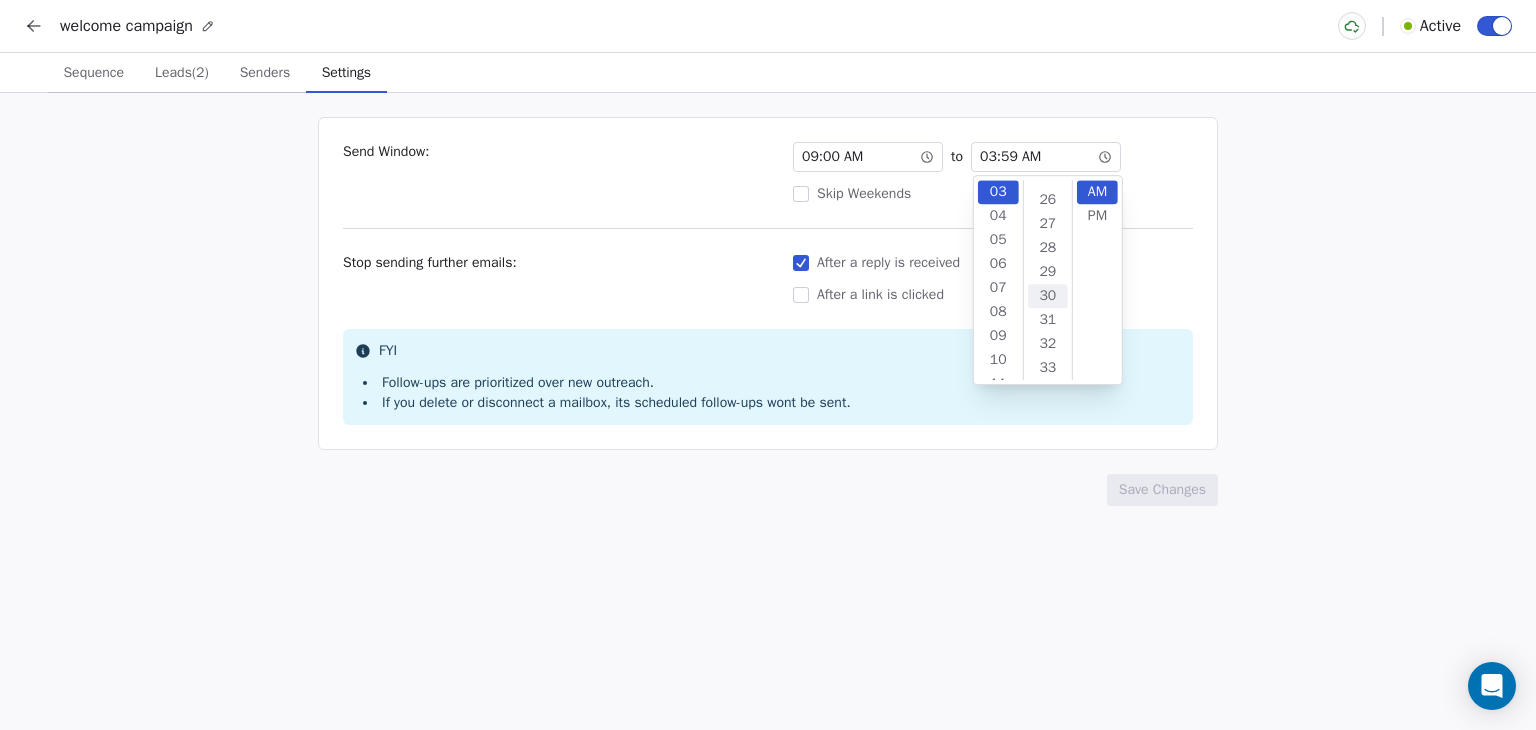 click on "30" at bounding box center [1047, 296] 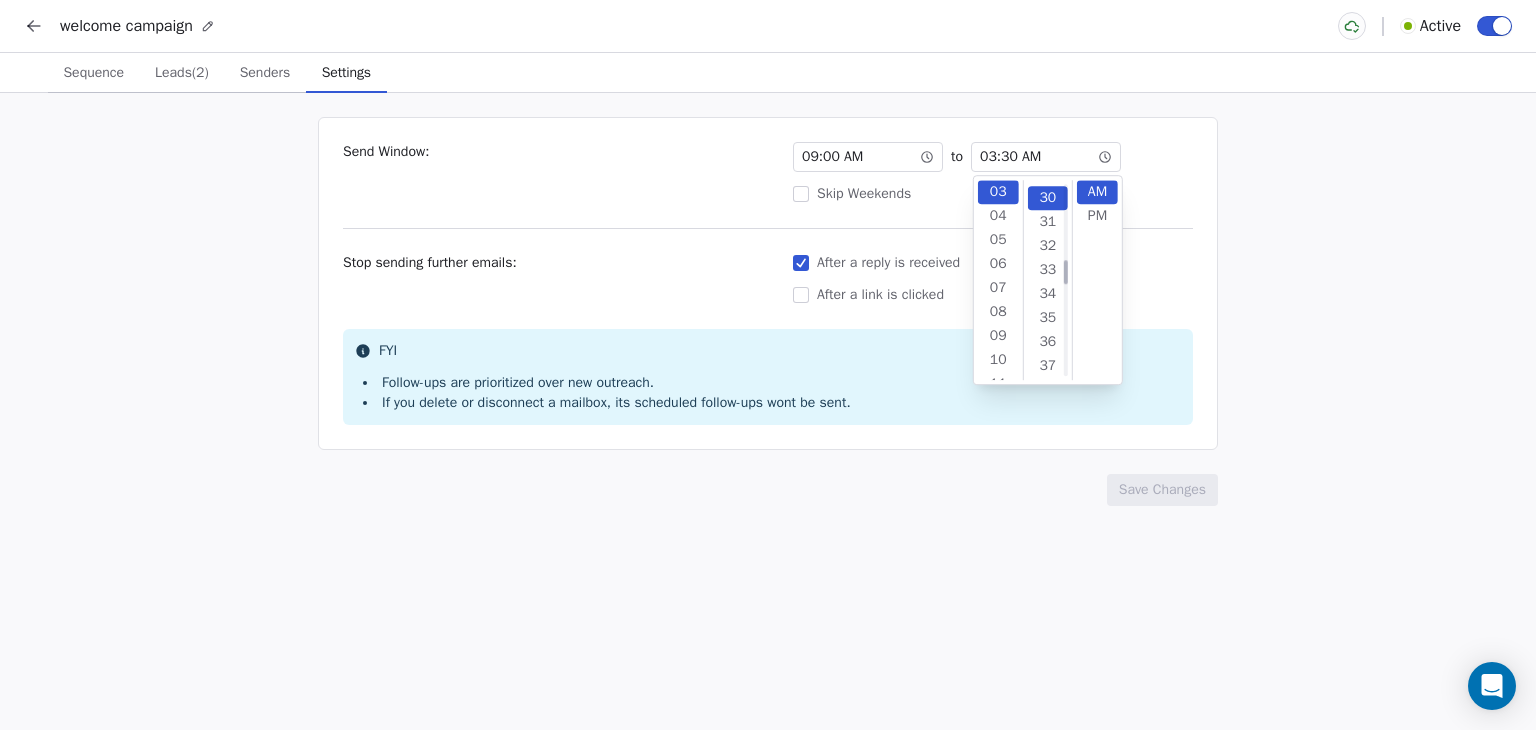 scroll, scrollTop: 720, scrollLeft: 0, axis: vertical 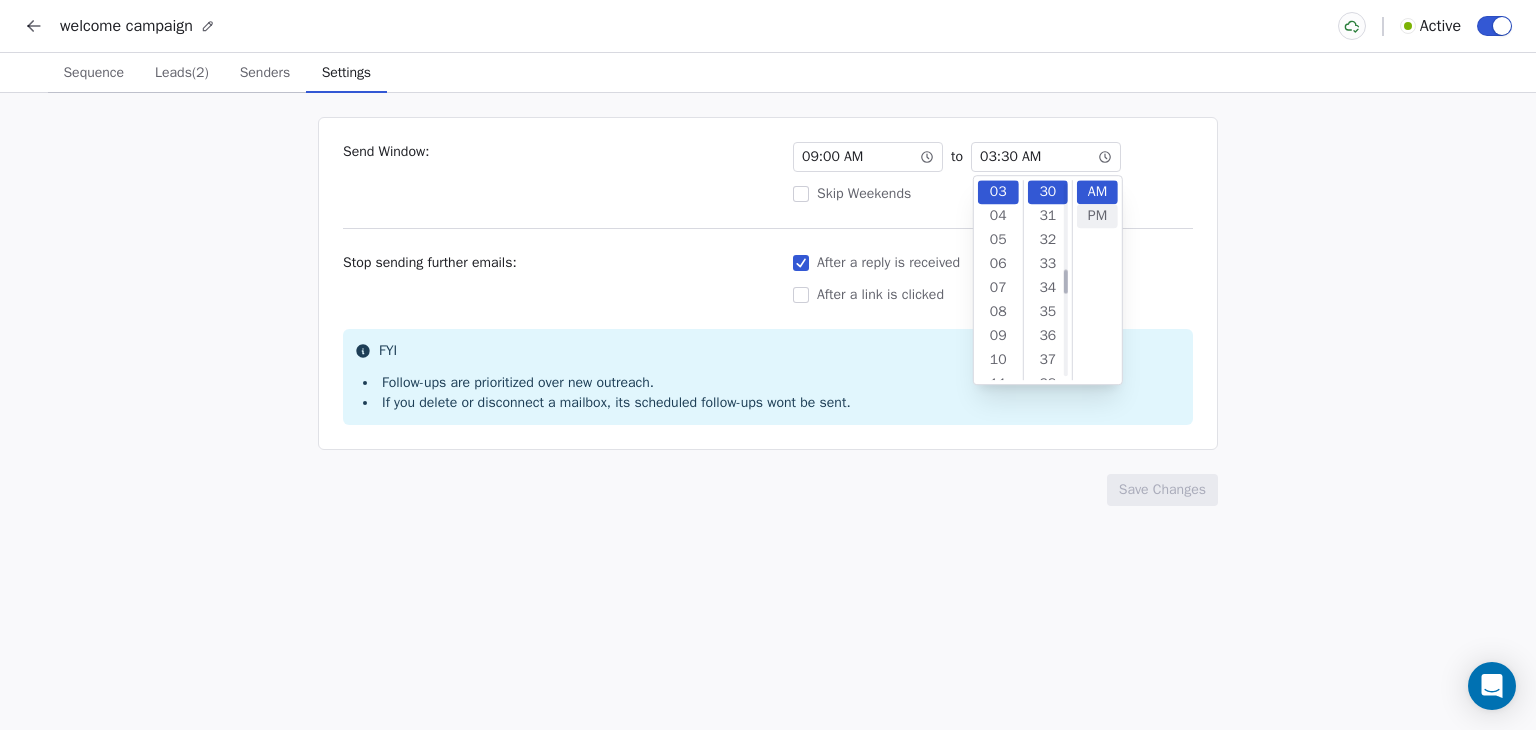 click on "PM" at bounding box center (1097, 216) 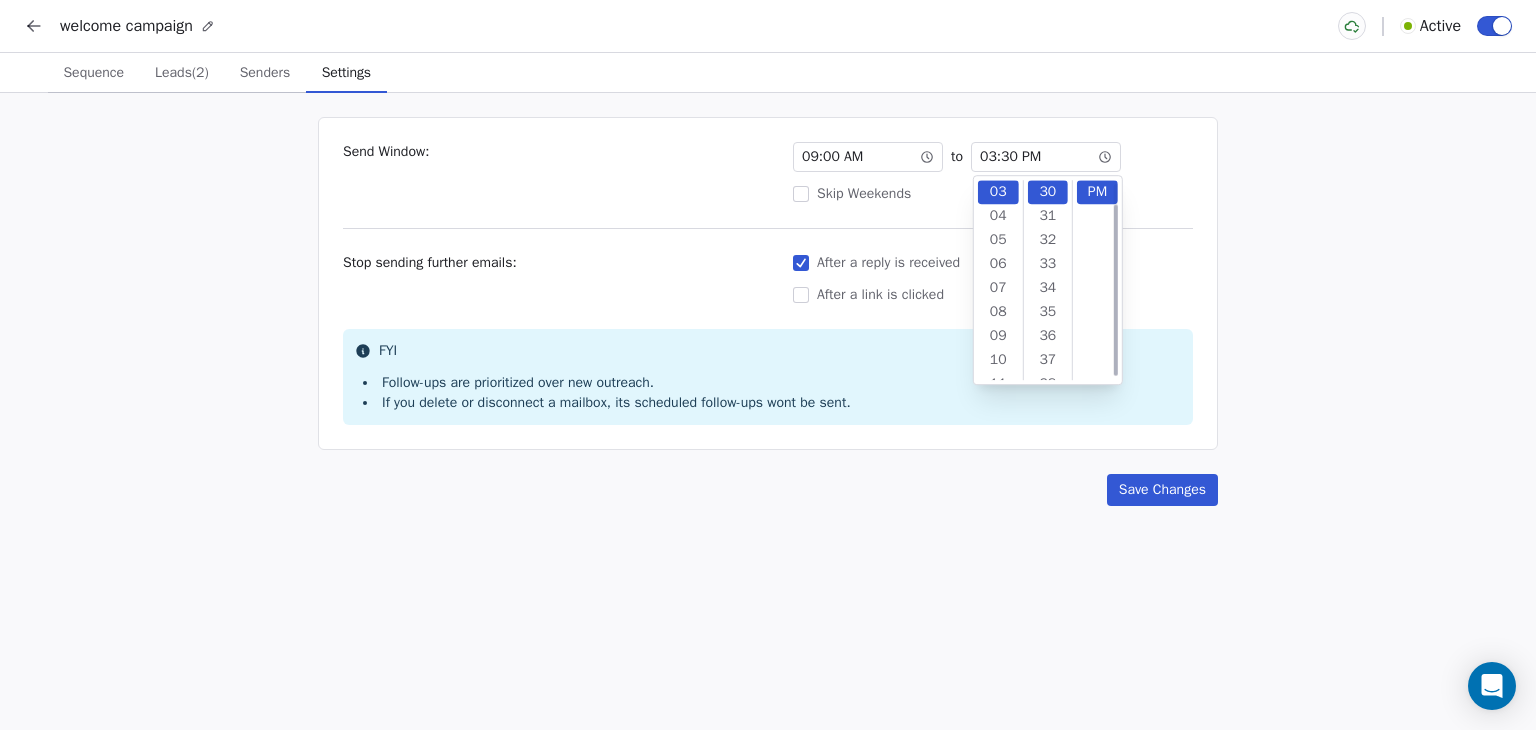 click on "Send Window: 09 : 00   AM to 03 : 30   PM Skip Weekends Stop sending further emails: After a reply is received After a link is clicked FYI Follow-ups are prioritized over new outreach. If you delete or disconnect a mailbox, its scheduled follow-ups wont be sent." at bounding box center (768, 283) 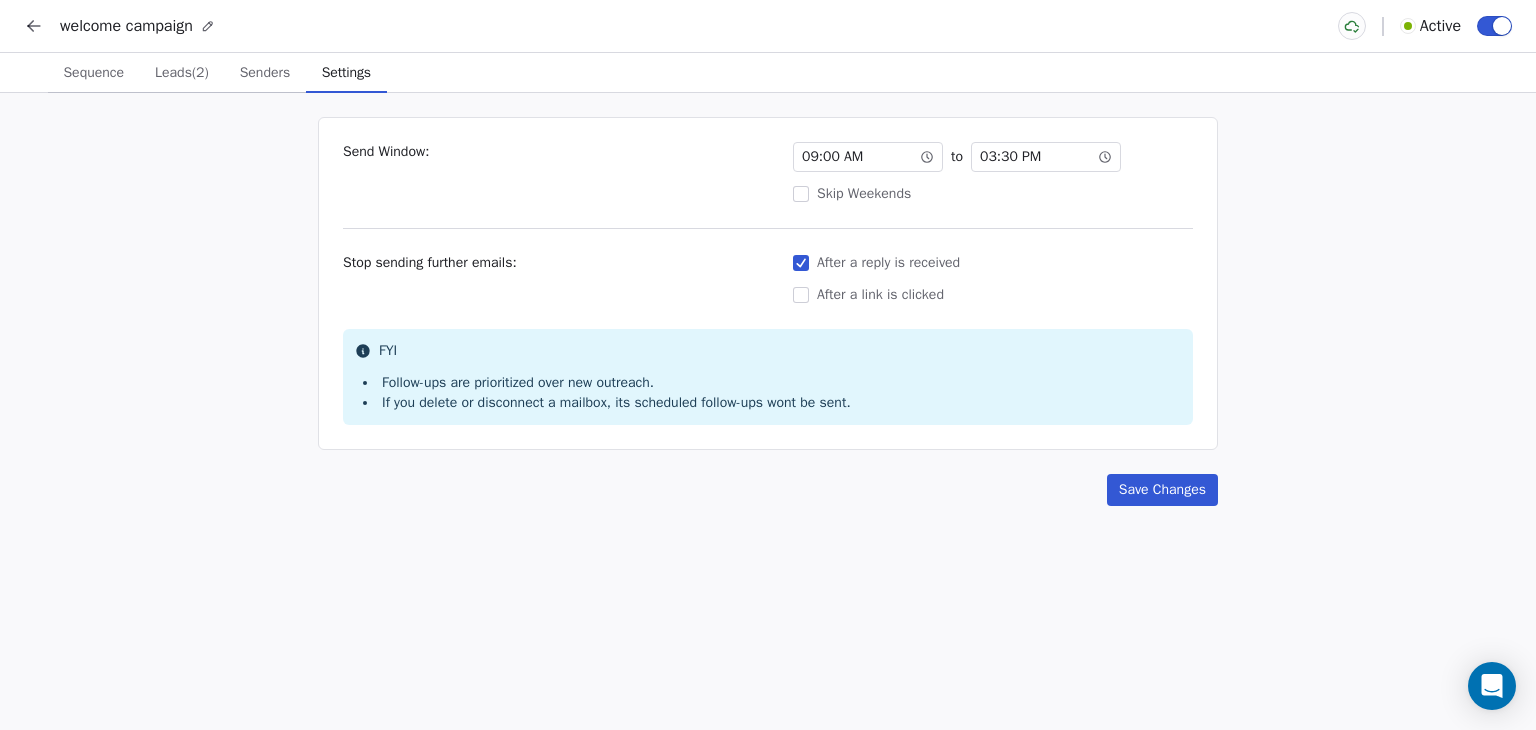 click on "Save Changes" at bounding box center (1162, 490) 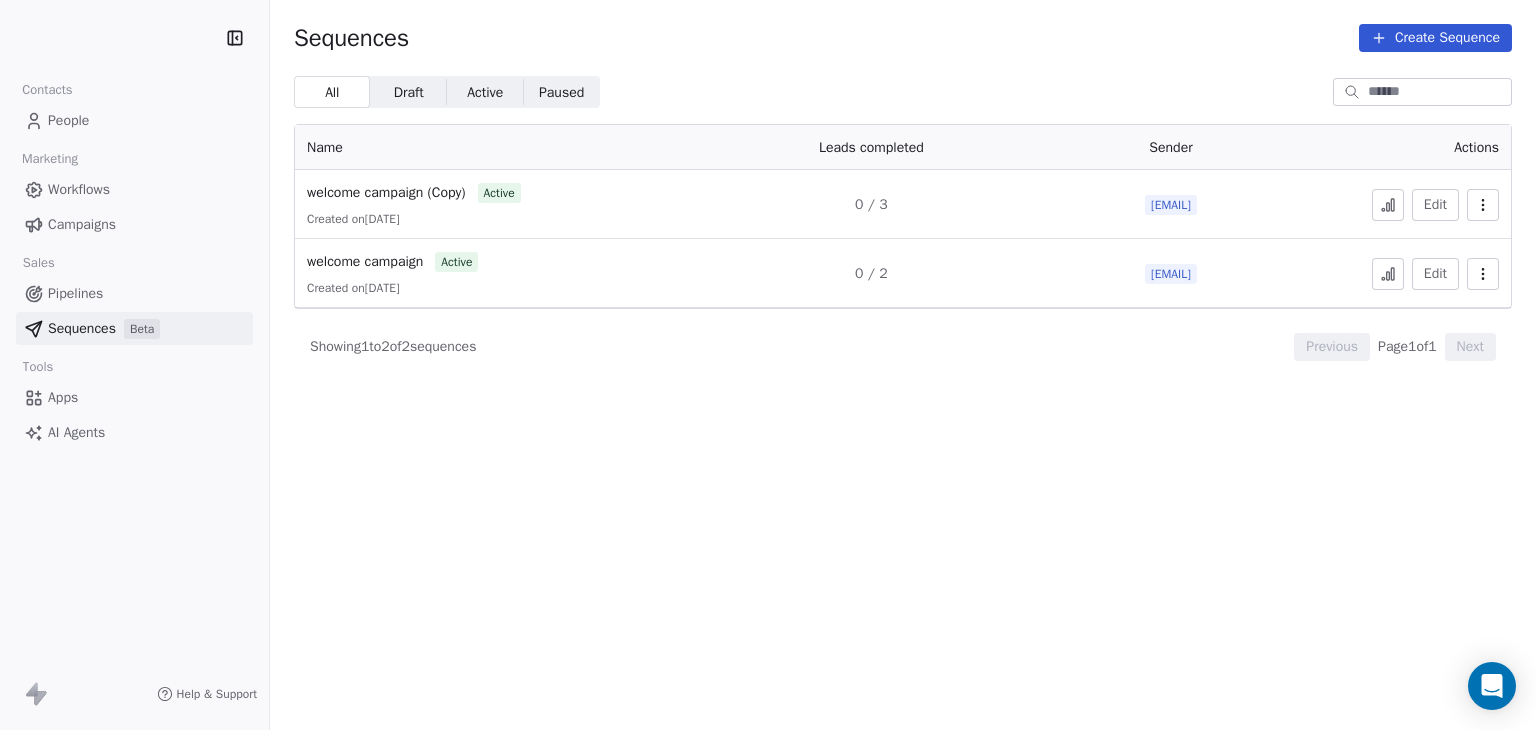 scroll, scrollTop: 0, scrollLeft: 0, axis: both 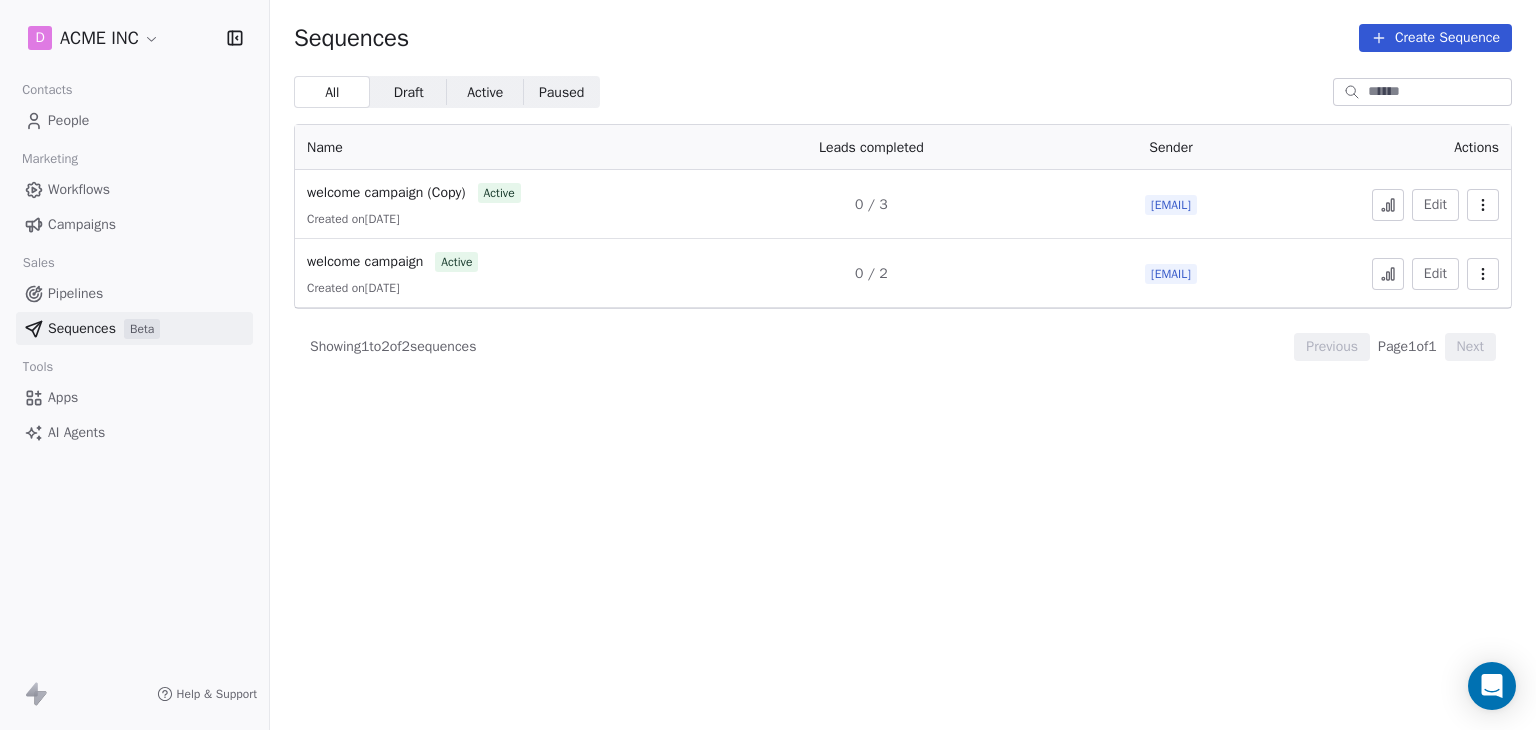click on "Campaigns" at bounding box center [82, 224] 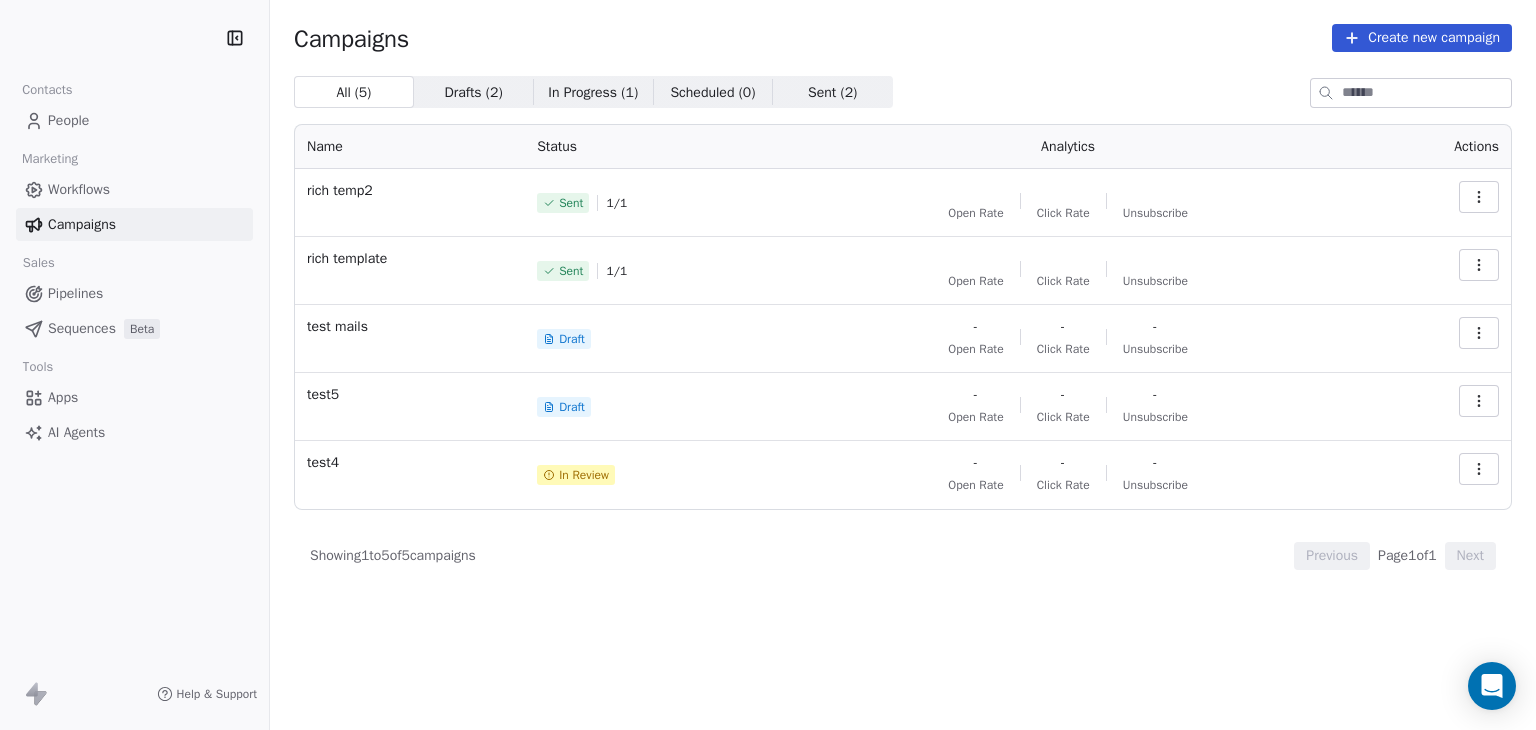 scroll, scrollTop: 0, scrollLeft: 0, axis: both 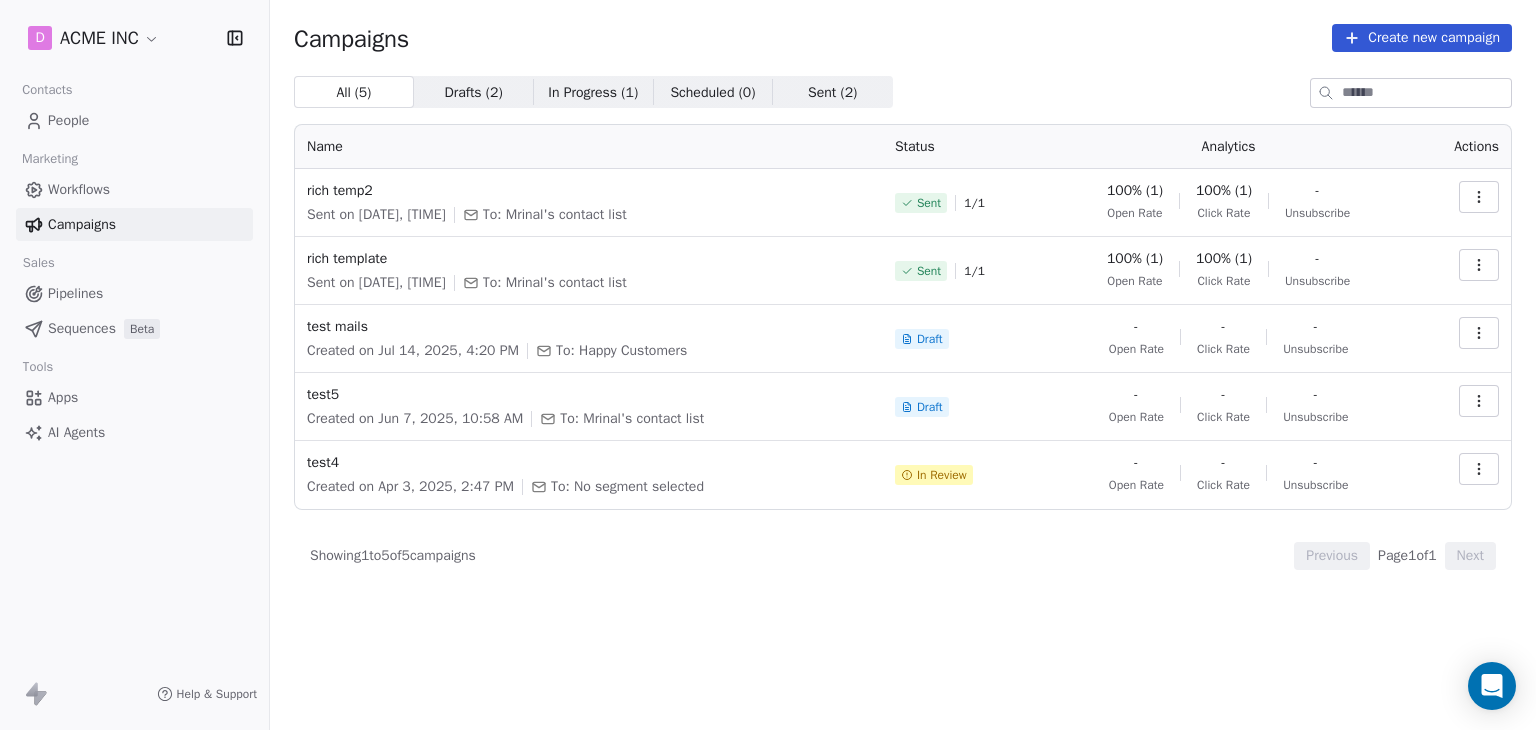 click at bounding box center (1479, 401) 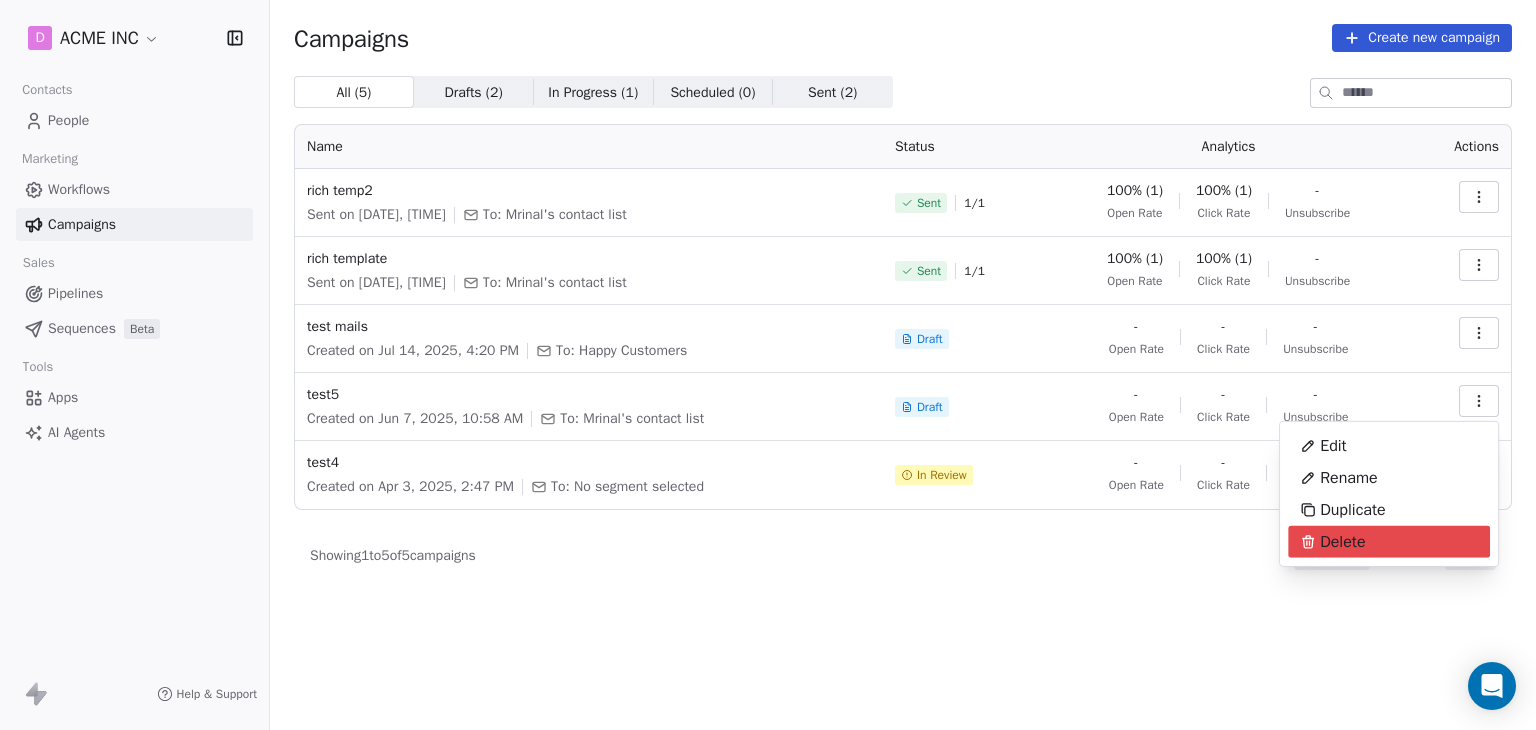 click on "Delete" at bounding box center [1332, 542] 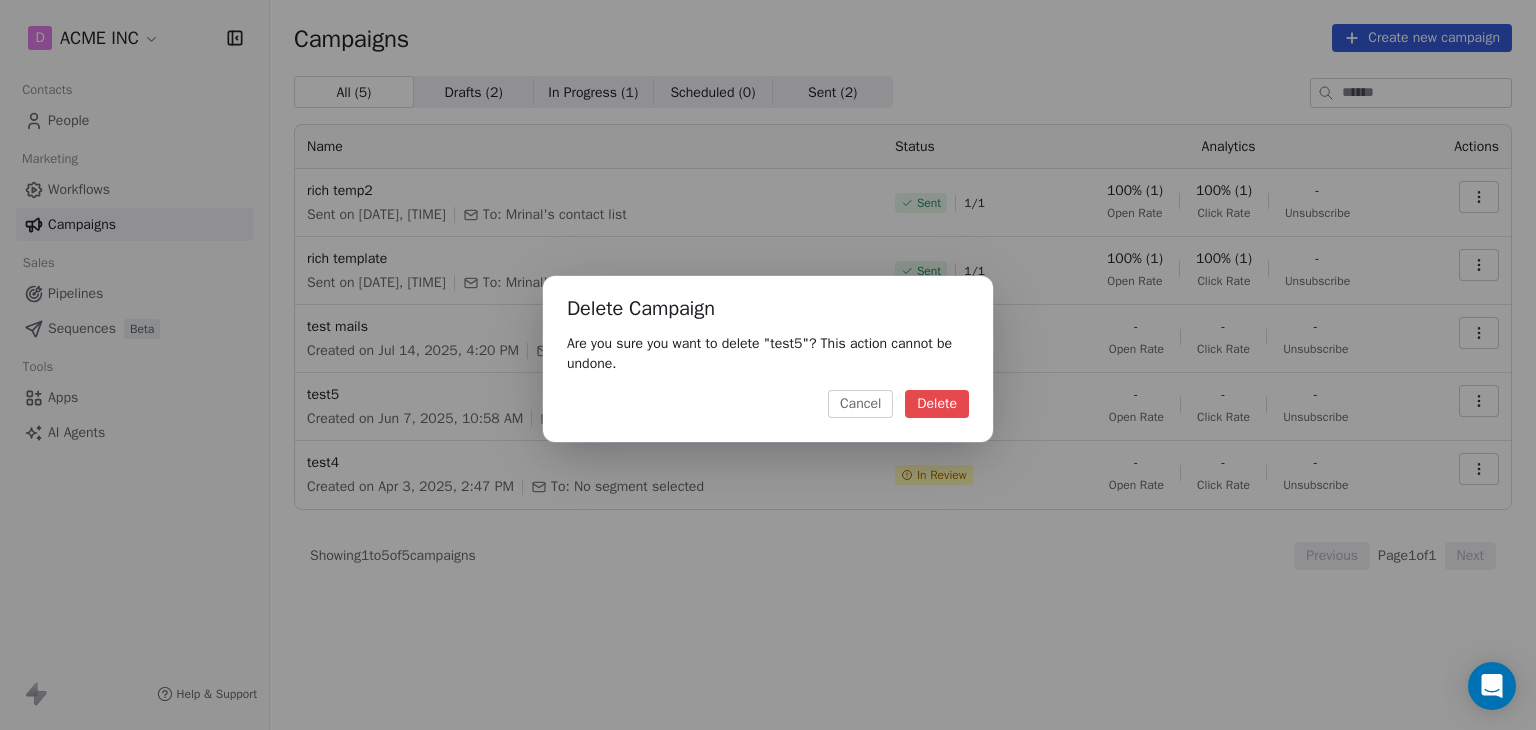 click on "Delete" at bounding box center [937, 404] 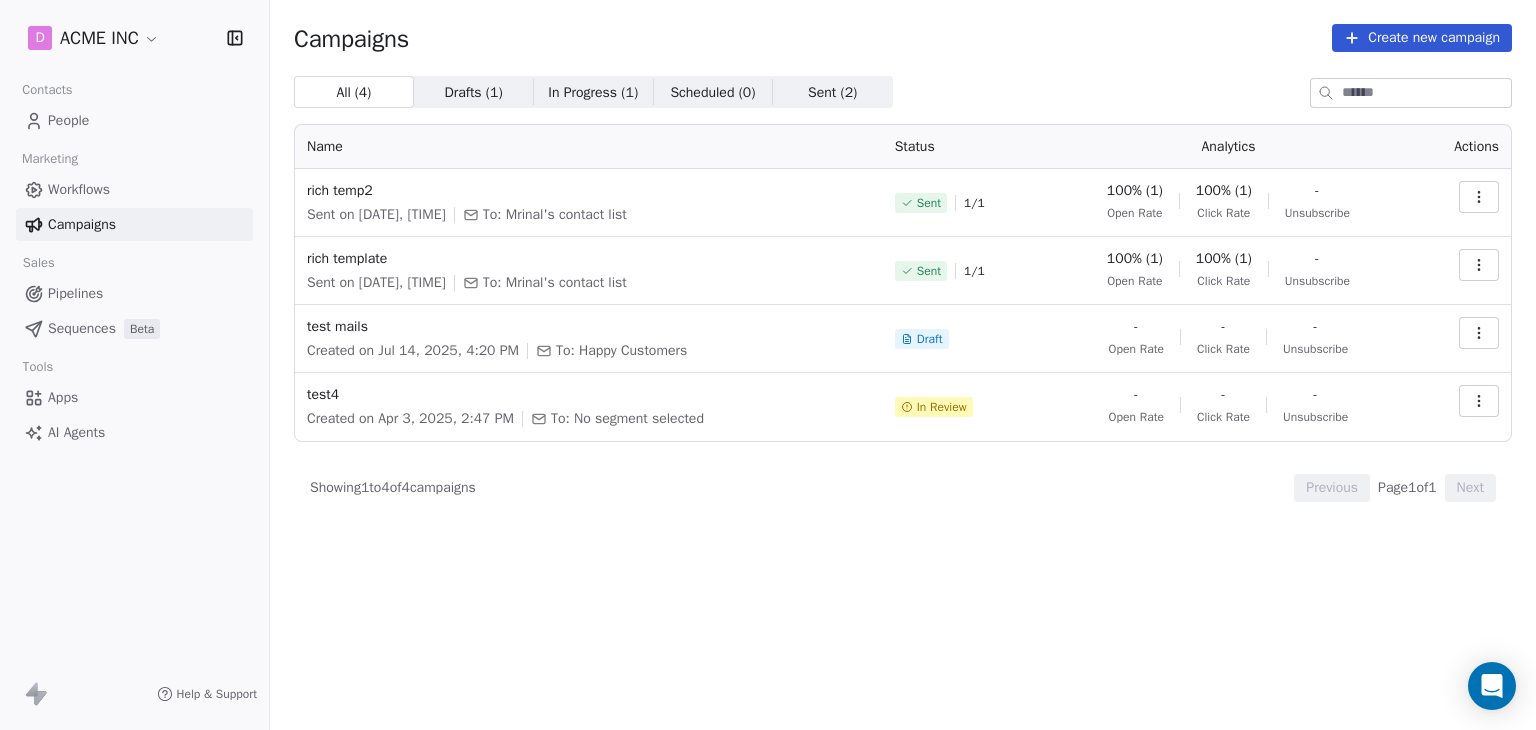 click 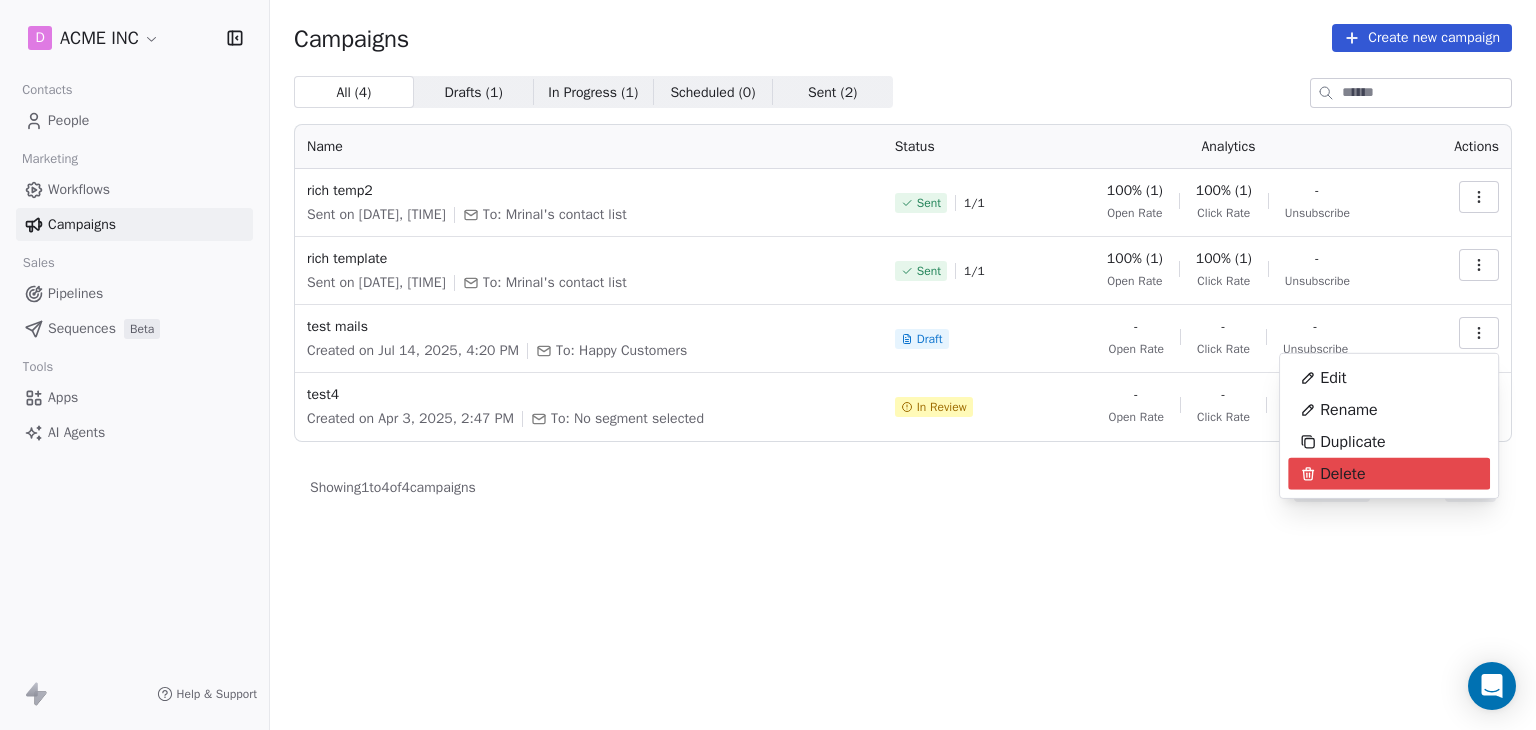 click on "Delete" at bounding box center (1342, 474) 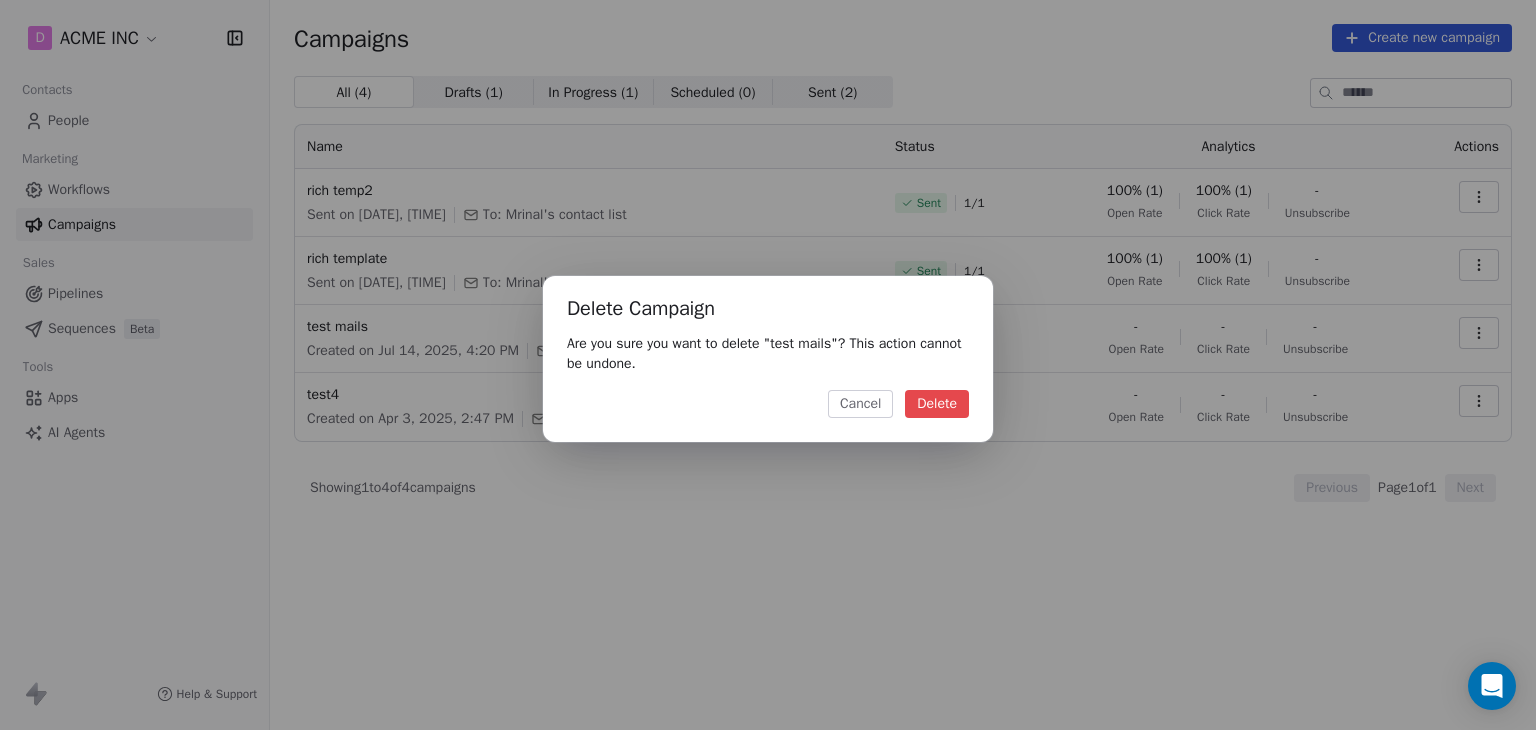 click on "Delete" at bounding box center (937, 404) 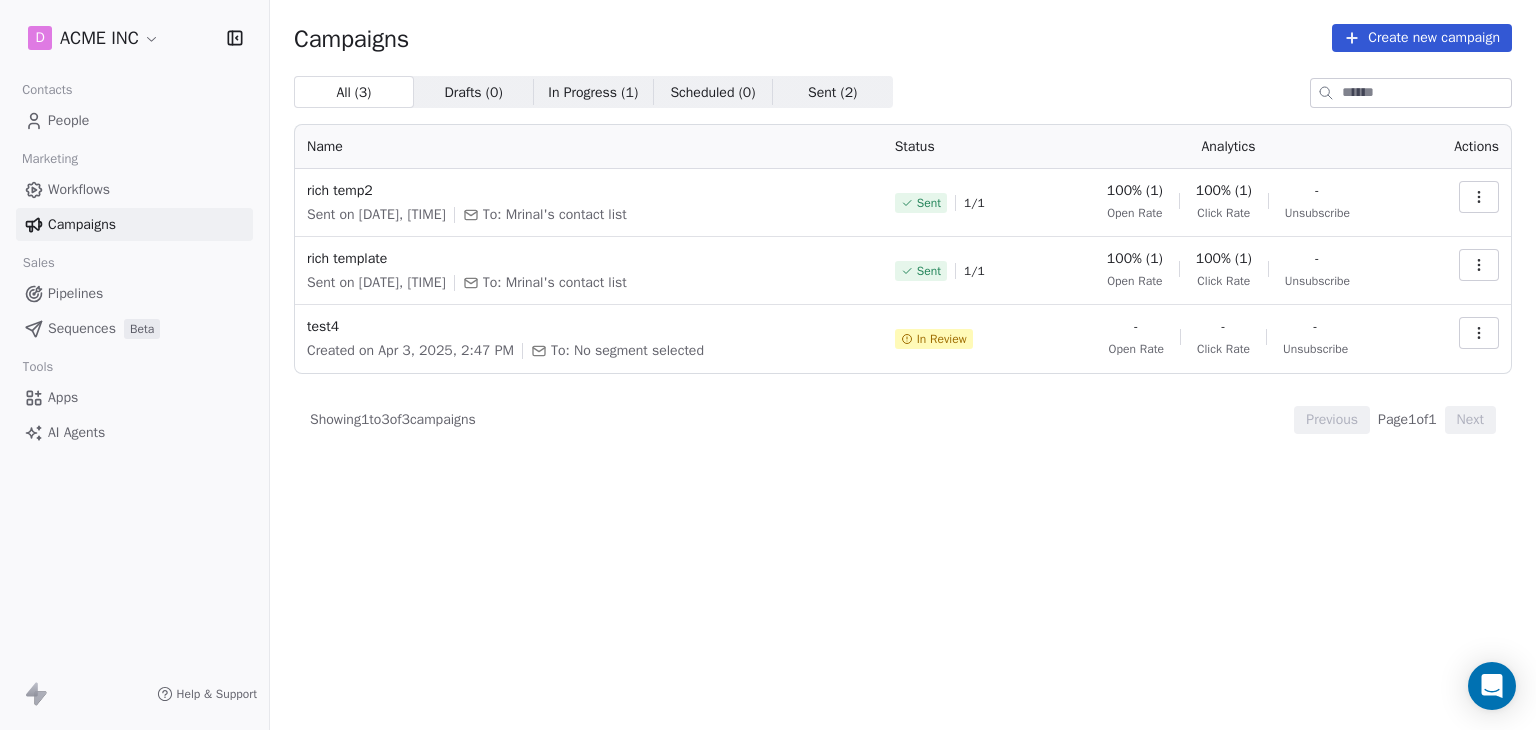 click 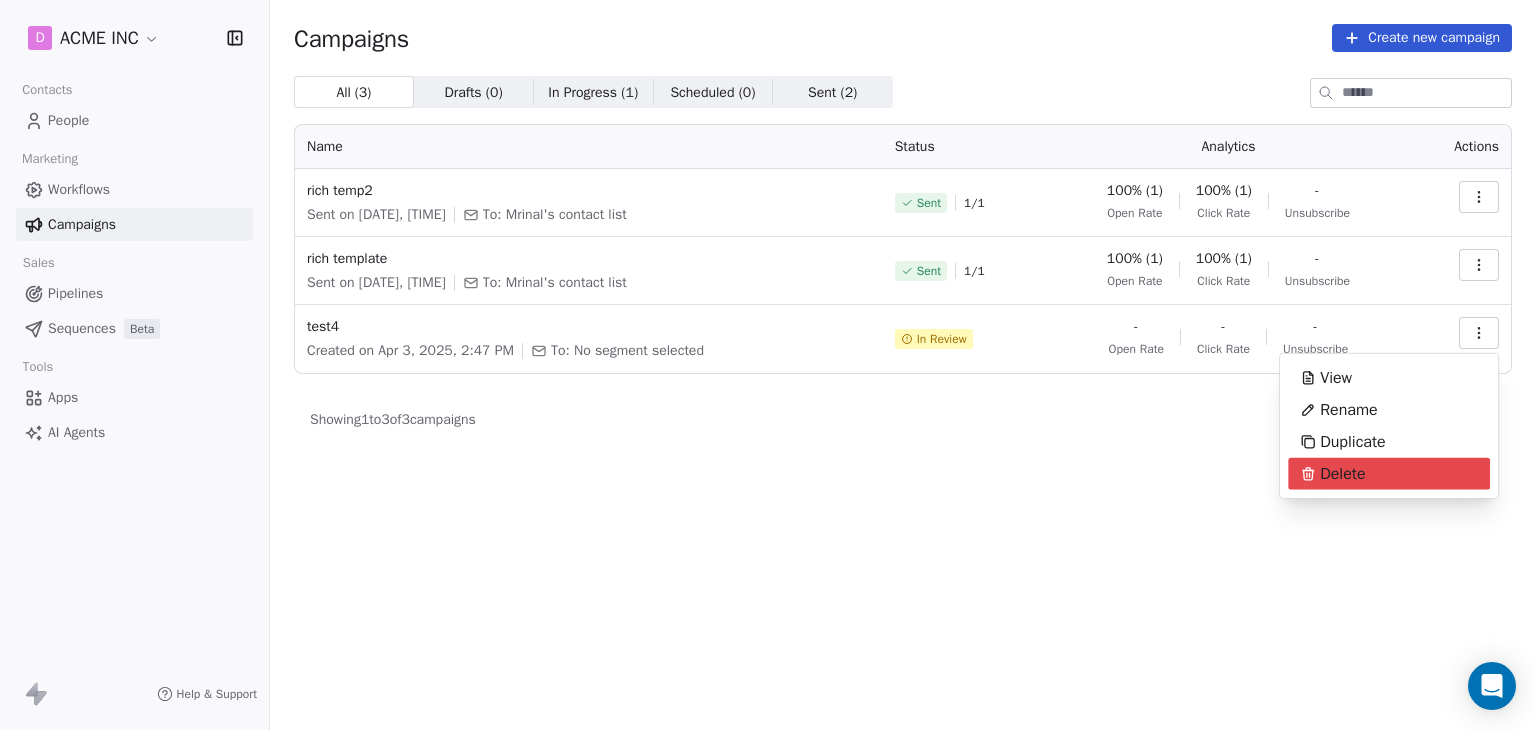click on "Delete" at bounding box center [1342, 474] 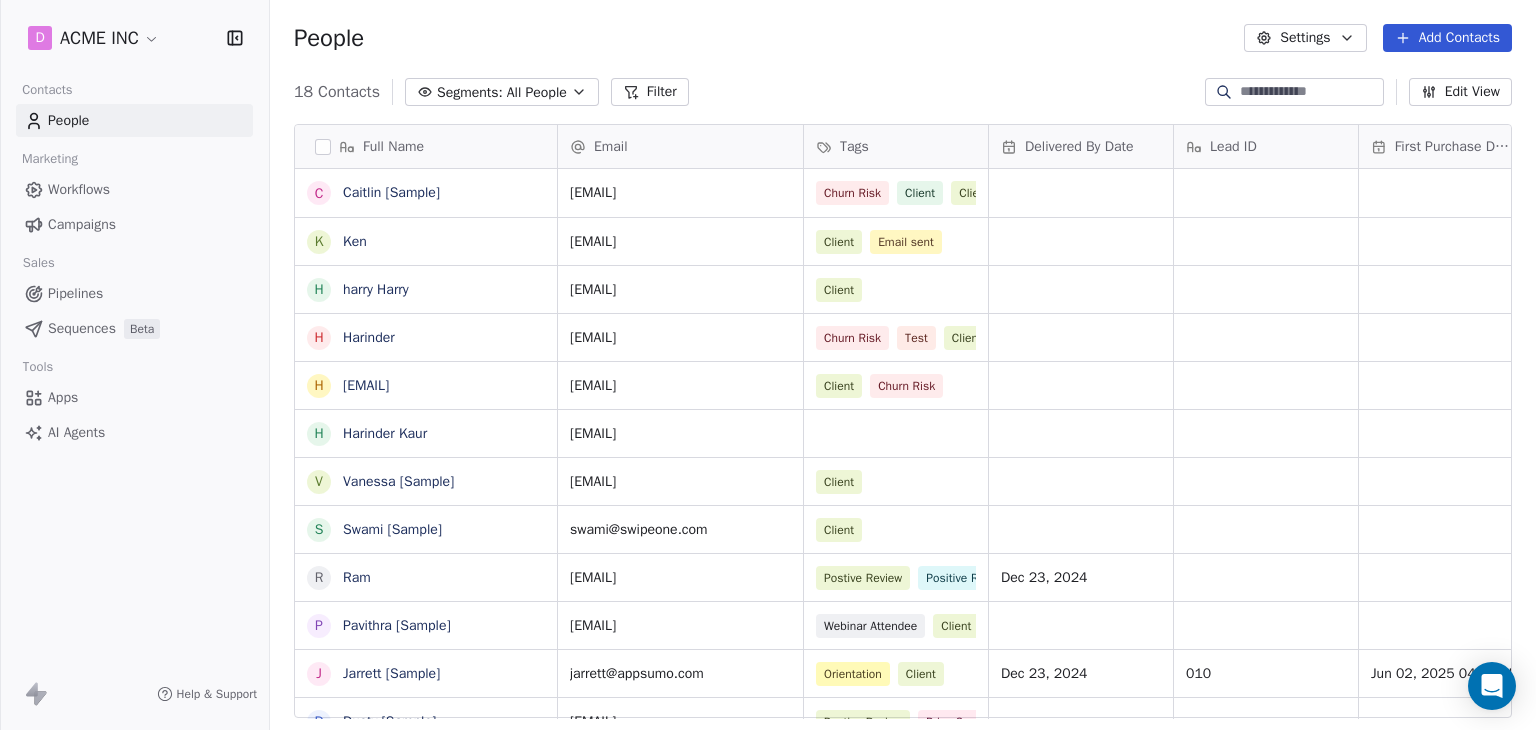 scroll, scrollTop: 0, scrollLeft: 0, axis: both 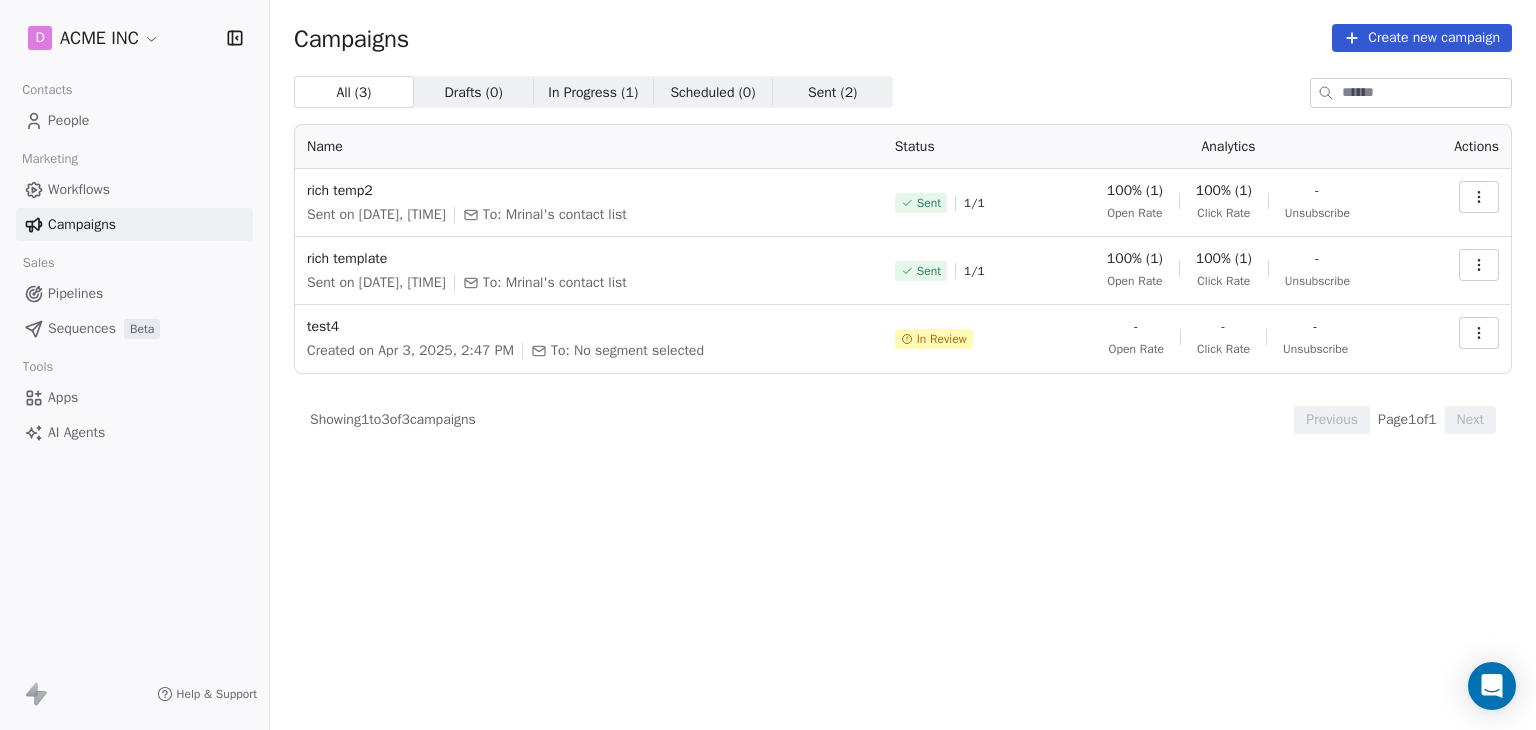 click at bounding box center [1479, 333] 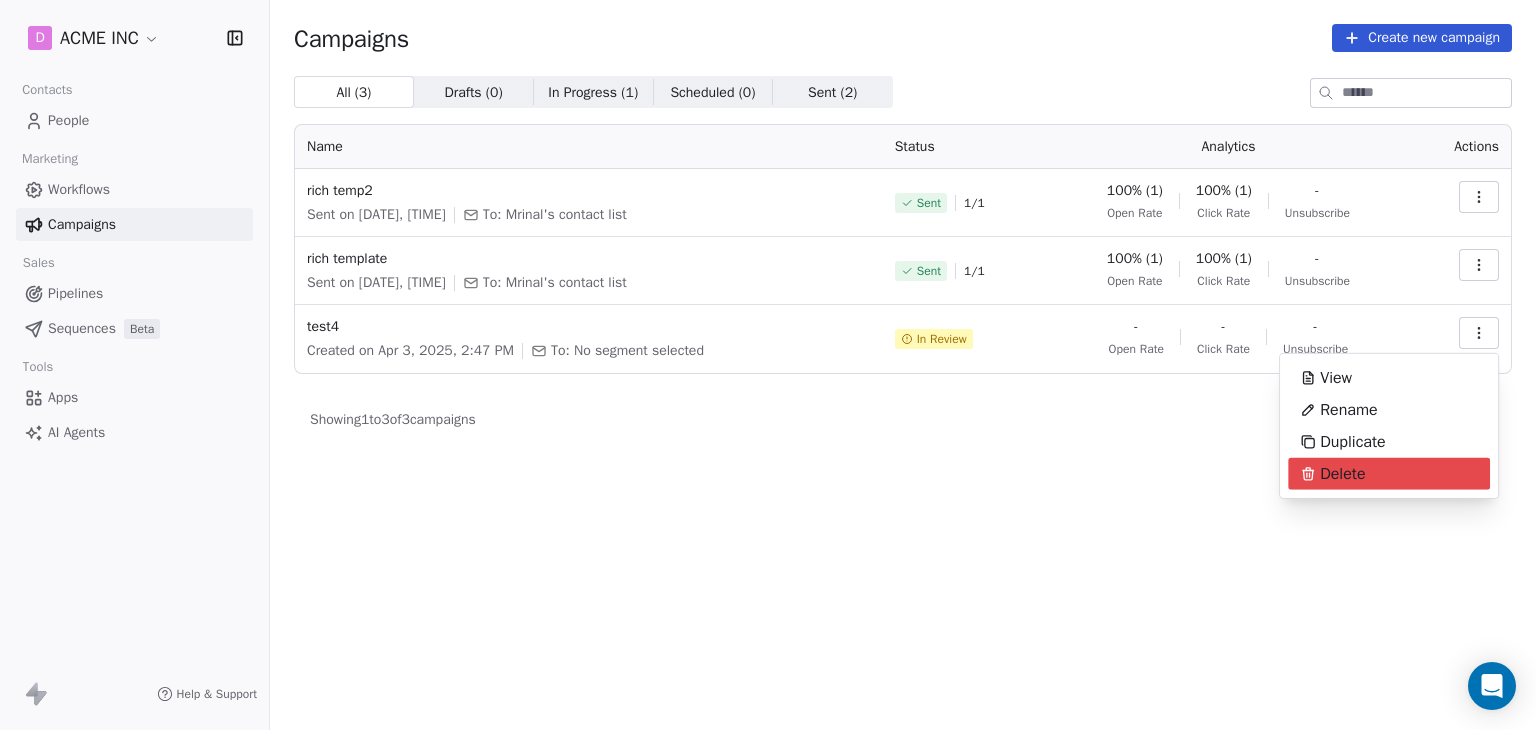 click on "Delete" at bounding box center [1342, 474] 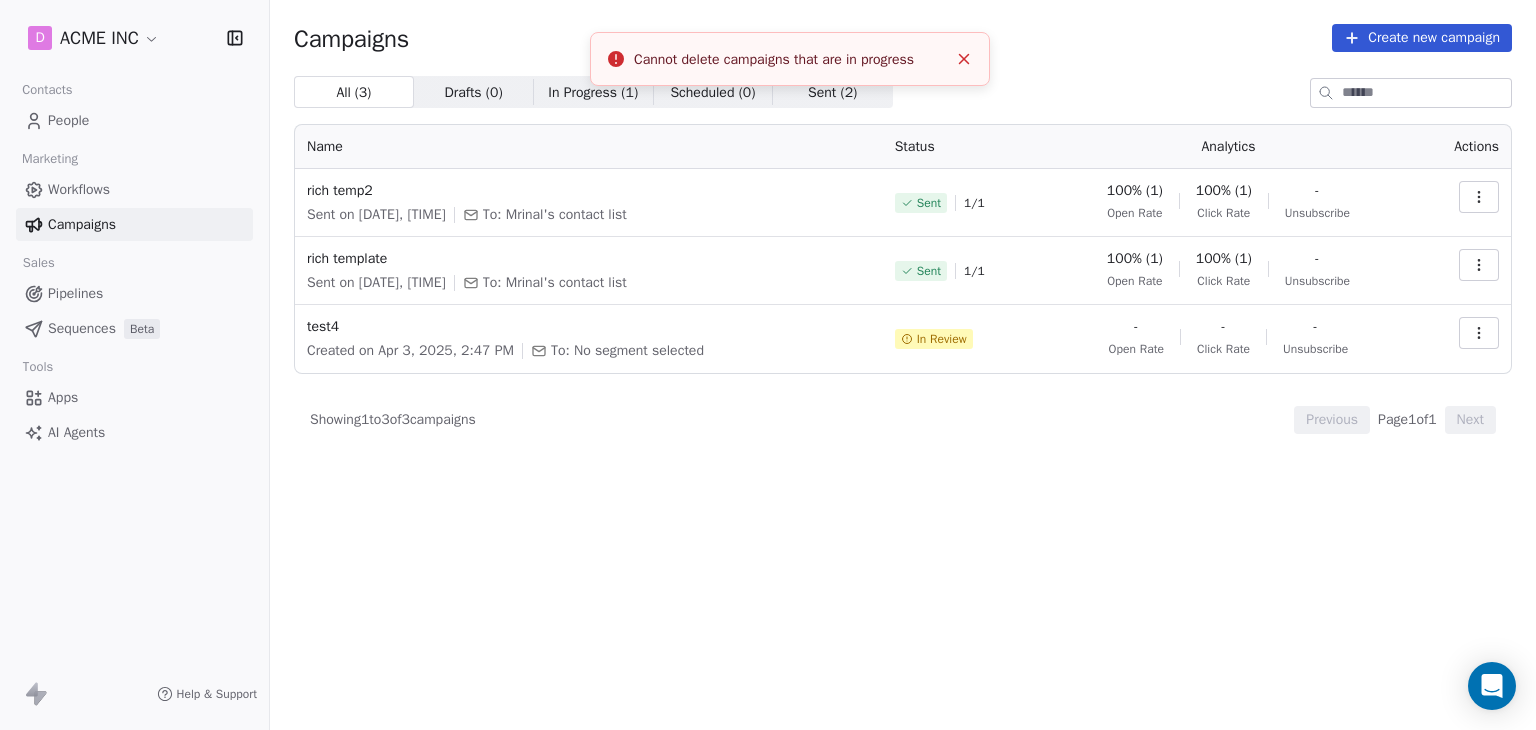 click on "Campaigns  Create new campaign All ( 3 ) All ( 3 ) Drafts ( 0 ) Drafts ( 0 ) In Progress ( 1 ) In Progress ( 1 ) Scheduled ( 0 ) Scheduled ( 0 ) Sent ( 2 ) Sent ( 2 ) Name Status Analytics Actions rich temp2 Sent on [DATE], [TIME] To: [NAME]'s contact list  Sent 1 / 1 100% (1) Open Rate 100% (1) Click Rate - Unsubscribe rich template Sent on [DATE], [TIME] To: [NAME]'s contact list  Sent 1 / 1 100% (1) Open Rate 100% (1) Click Rate - Unsubscribe test4 Created on [DATE], [TIME] To: No segment selected In Review - Open Rate - Click Rate - Unsubscribe Showing  1  to  3  of  3  campaigns Previous Page  1  of  1 Next" at bounding box center [903, 365] 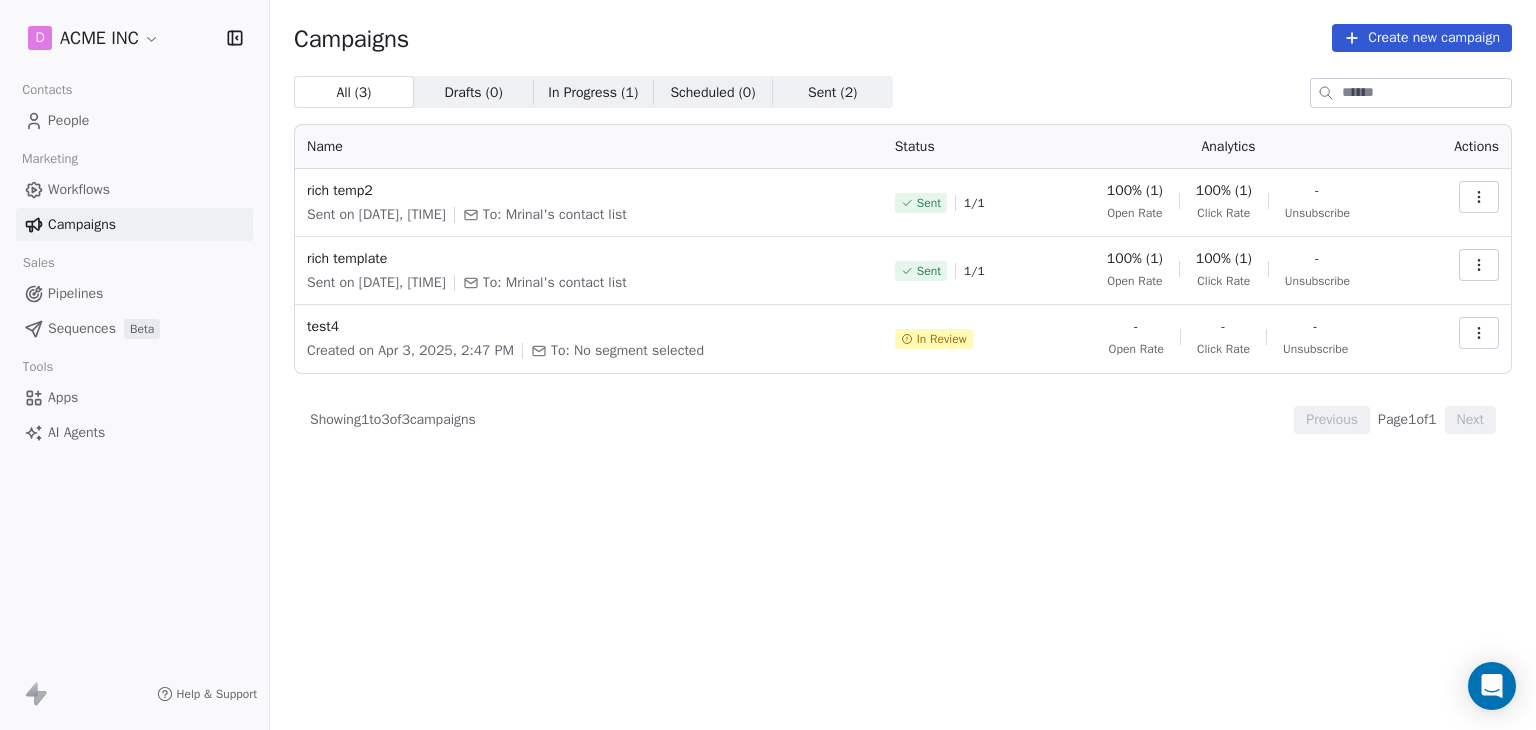 click on "Campaigns  Create new campaign All ( 3 ) All ( 3 ) Drafts ( 0 ) Drafts ( 0 ) In Progress ( 1 ) In Progress ( 1 ) Scheduled ( 0 ) Scheduled ( 0 ) Sent ( 2 ) Sent ( 2 ) Name Status Analytics Actions rich temp2 Sent on [DATE], [TIME] To: [NAME]'s contact list  Sent 1 / 1 100% (1) Open Rate 100% (1) Click Rate - Unsubscribe rich template Sent on [DATE], [TIME] To: [NAME]'s contact list  Sent 1 / 1 100% (1) Open Rate 100% (1) Click Rate - Unsubscribe test4 Created on [DATE], [TIME] To: No segment selected In Review - Open Rate - Click Rate - Unsubscribe Showing  1  to  3  of  3  campaigns Previous Page  1  of  1 Next" at bounding box center (903, 289) 